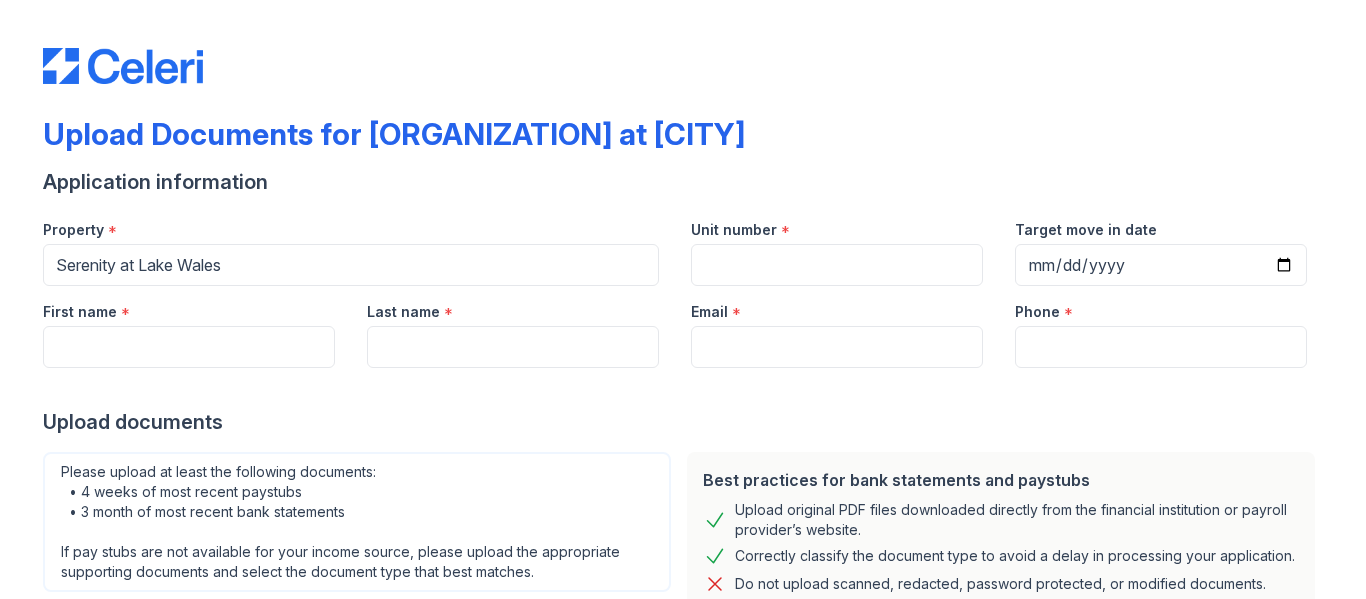 scroll, scrollTop: 0, scrollLeft: 0, axis: both 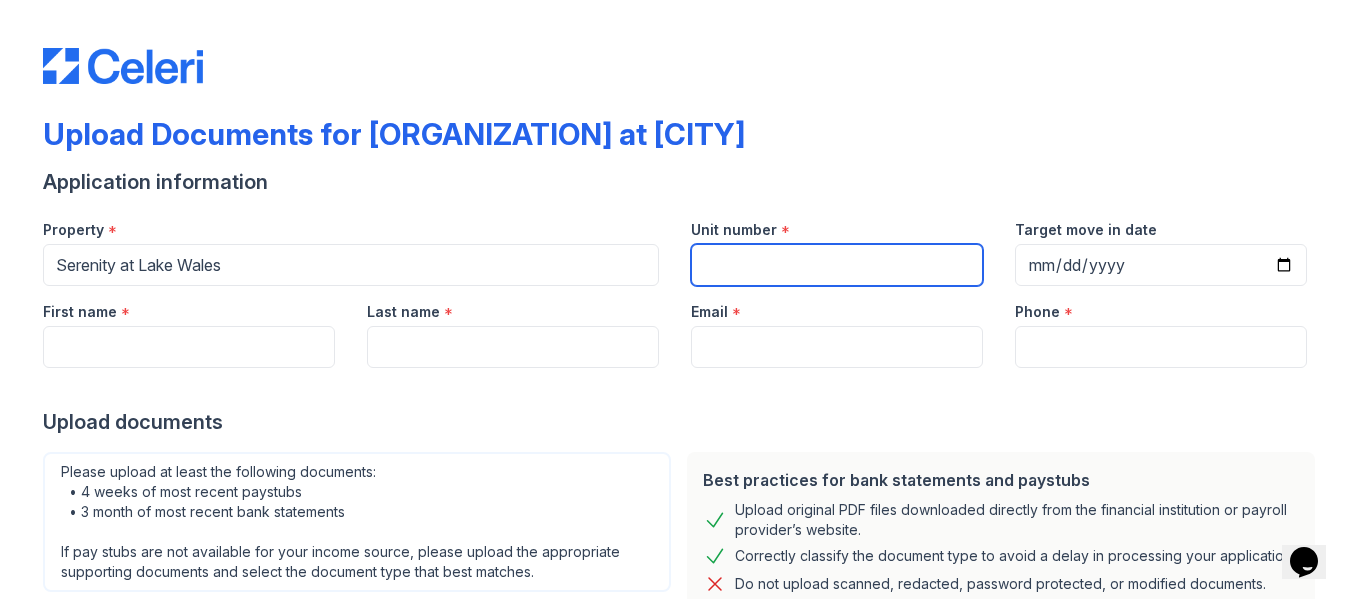 click on "Unit number" at bounding box center (837, 265) 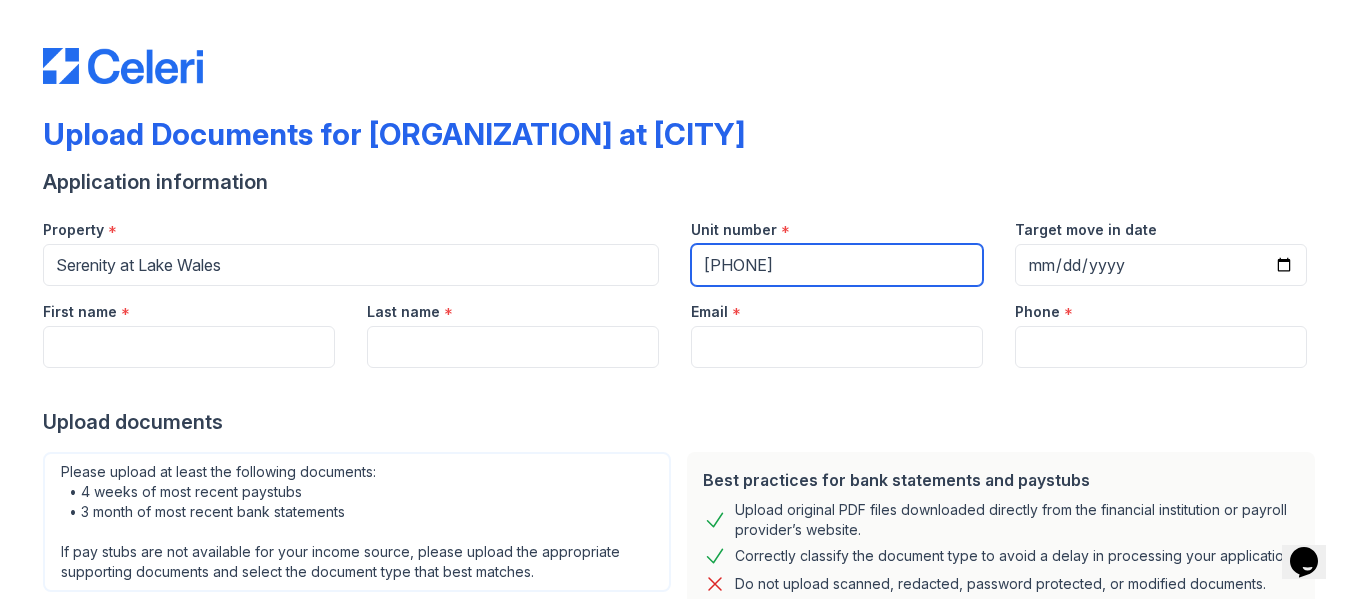 type on "3-103" 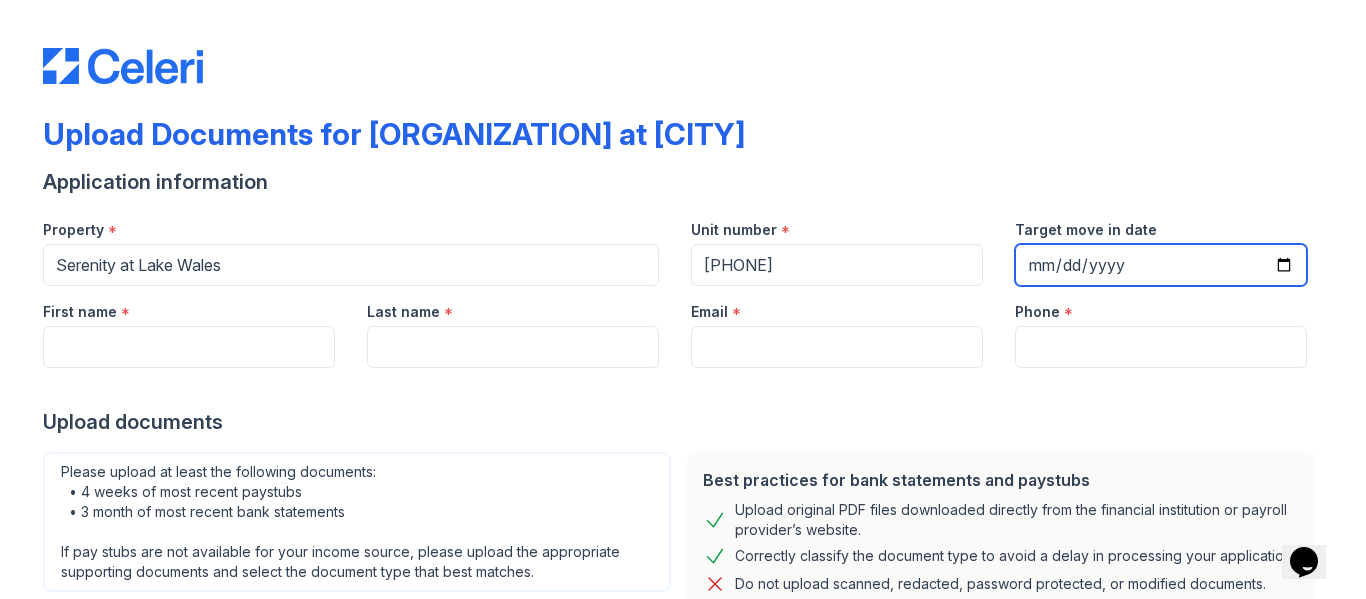click on "Target move in date" at bounding box center (1161, 265) 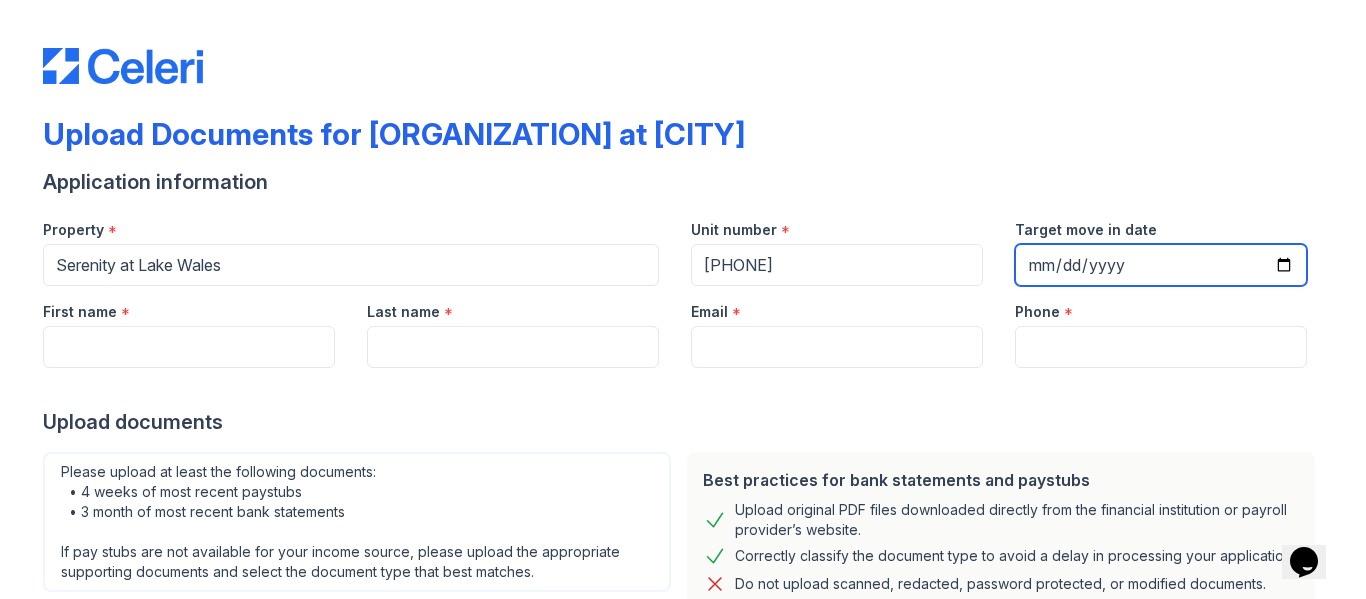 type on "[DATE]" 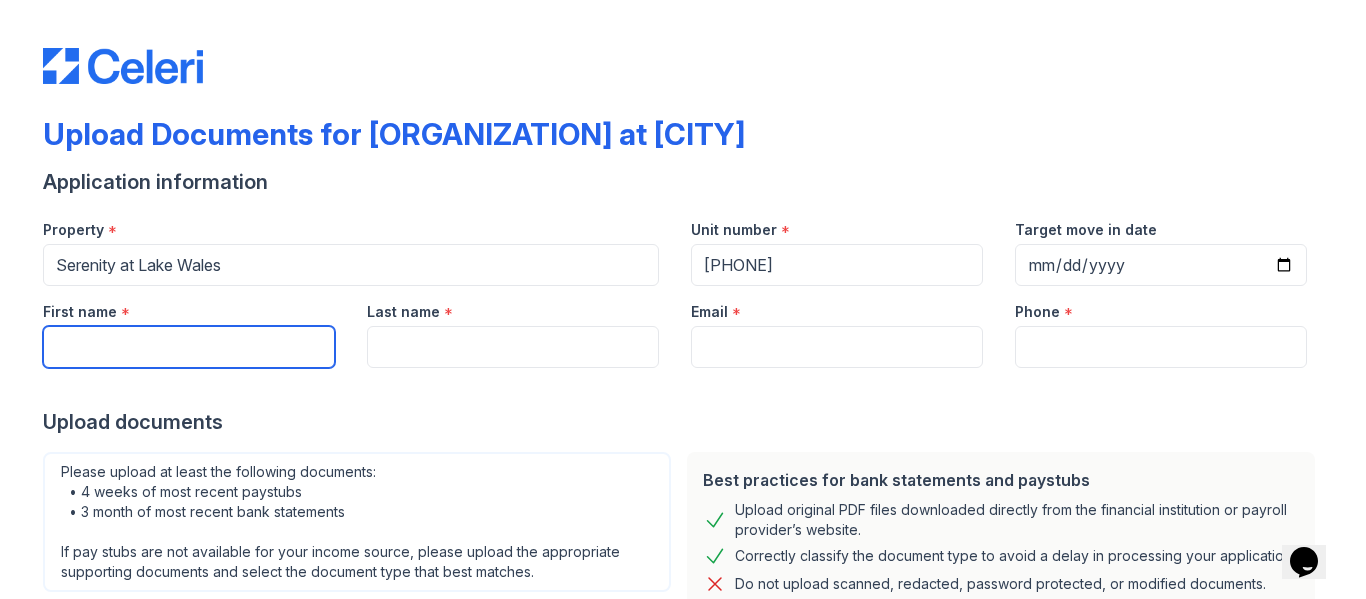 click on "First name" at bounding box center (189, 347) 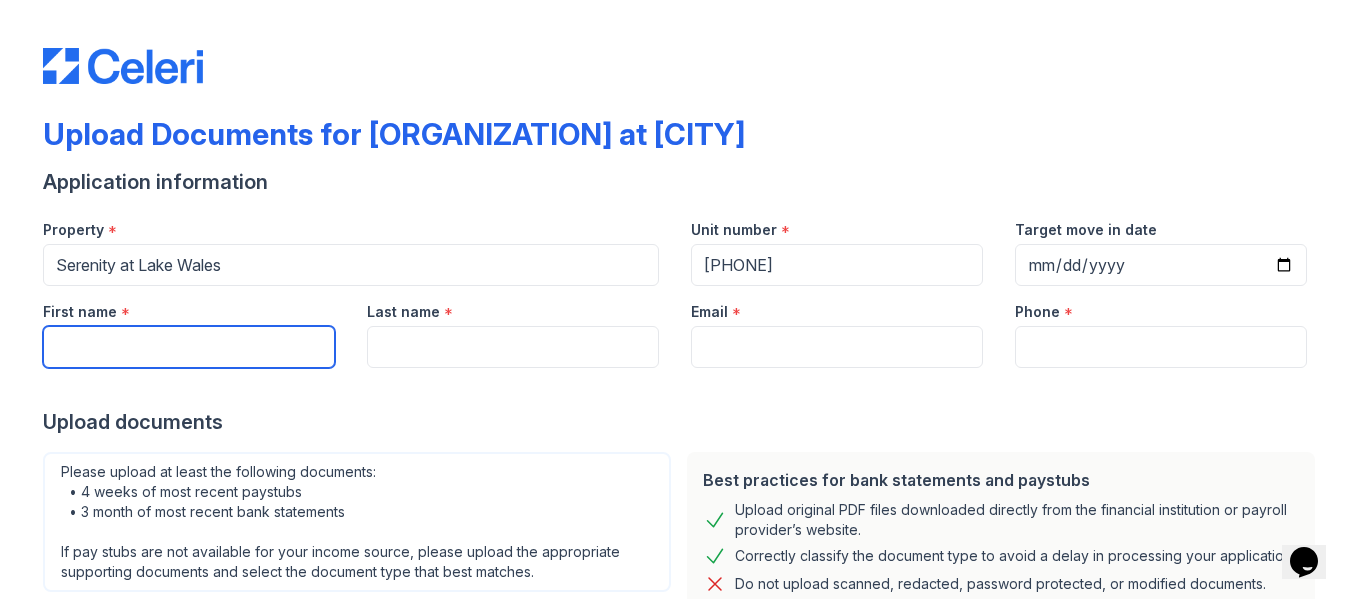 type on "Roberta" 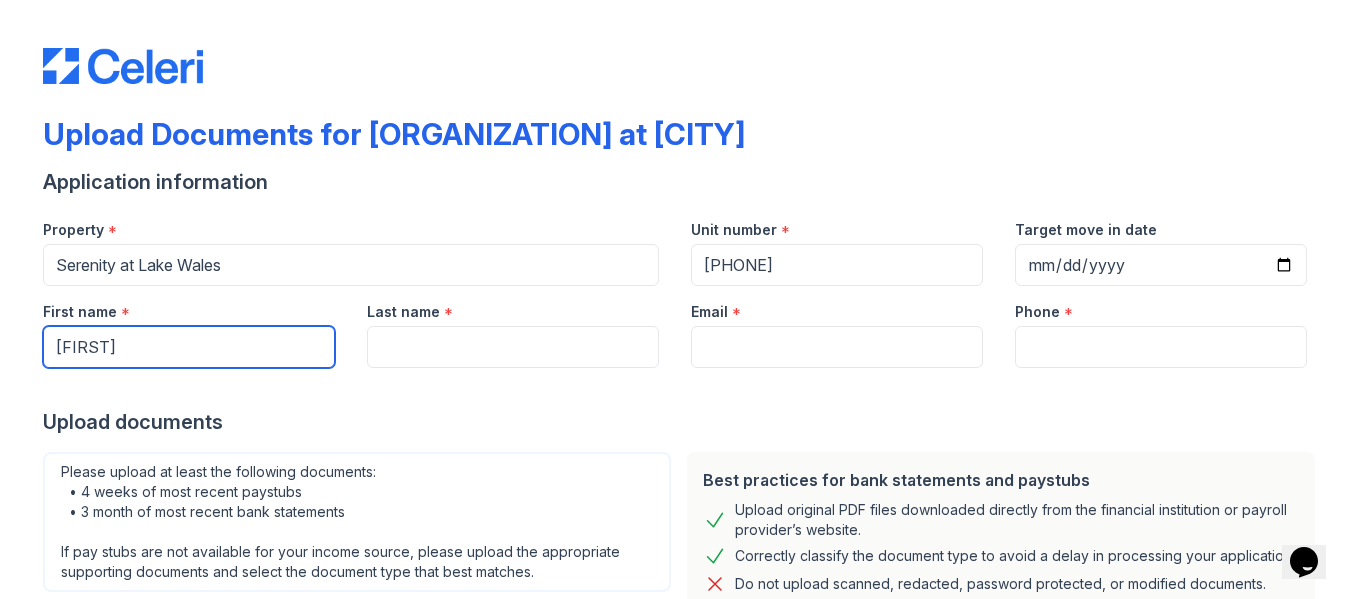 type on "[LAST]" 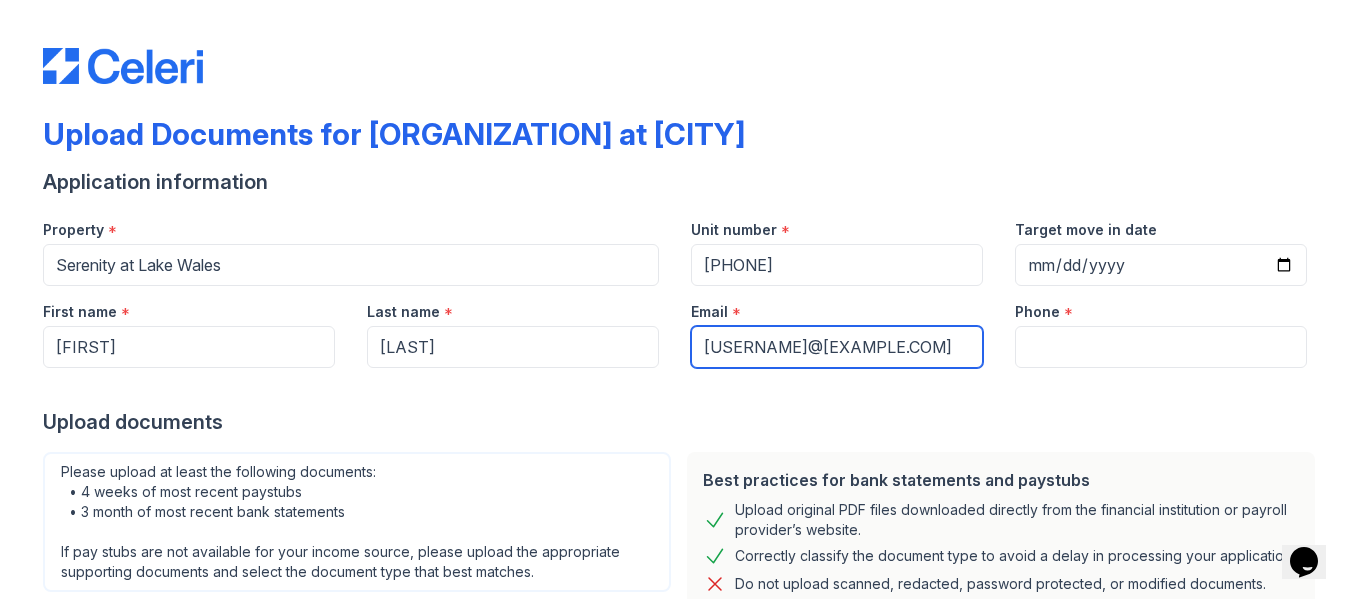 type on "3612905091" 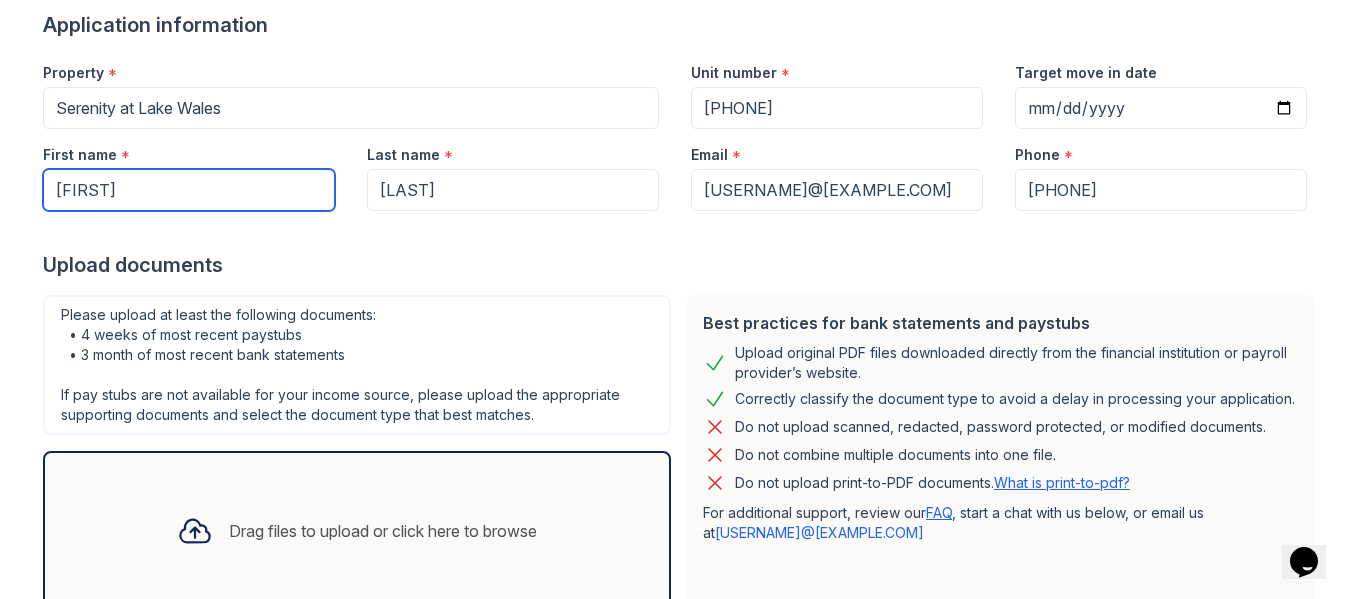 scroll, scrollTop: 200, scrollLeft: 0, axis: vertical 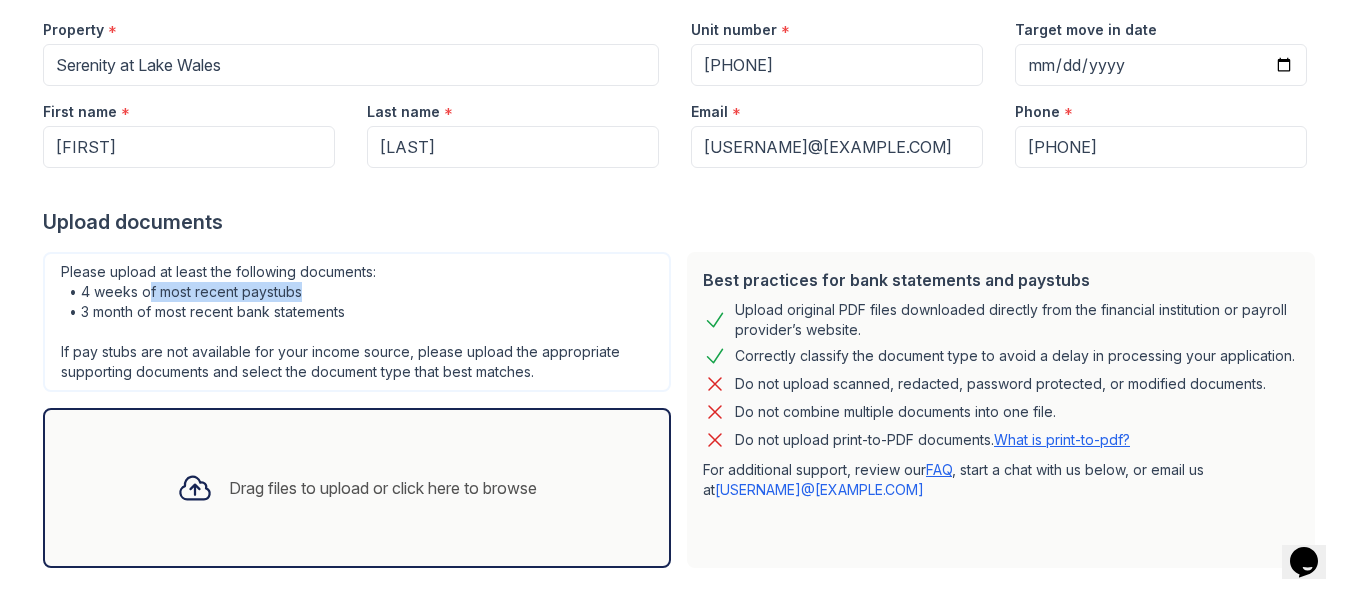 drag, startPoint x: 139, startPoint y: 290, endPoint x: 299, endPoint y: 285, distance: 160.07811 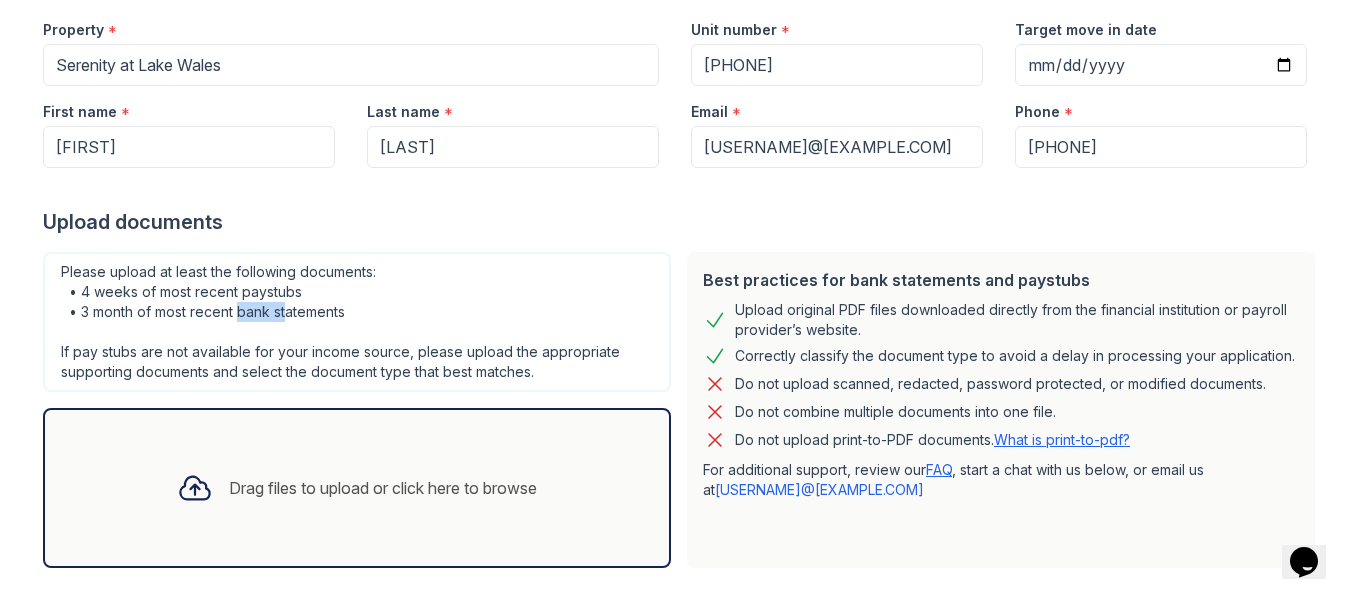 drag, startPoint x: 232, startPoint y: 311, endPoint x: 282, endPoint y: 307, distance: 50.159744 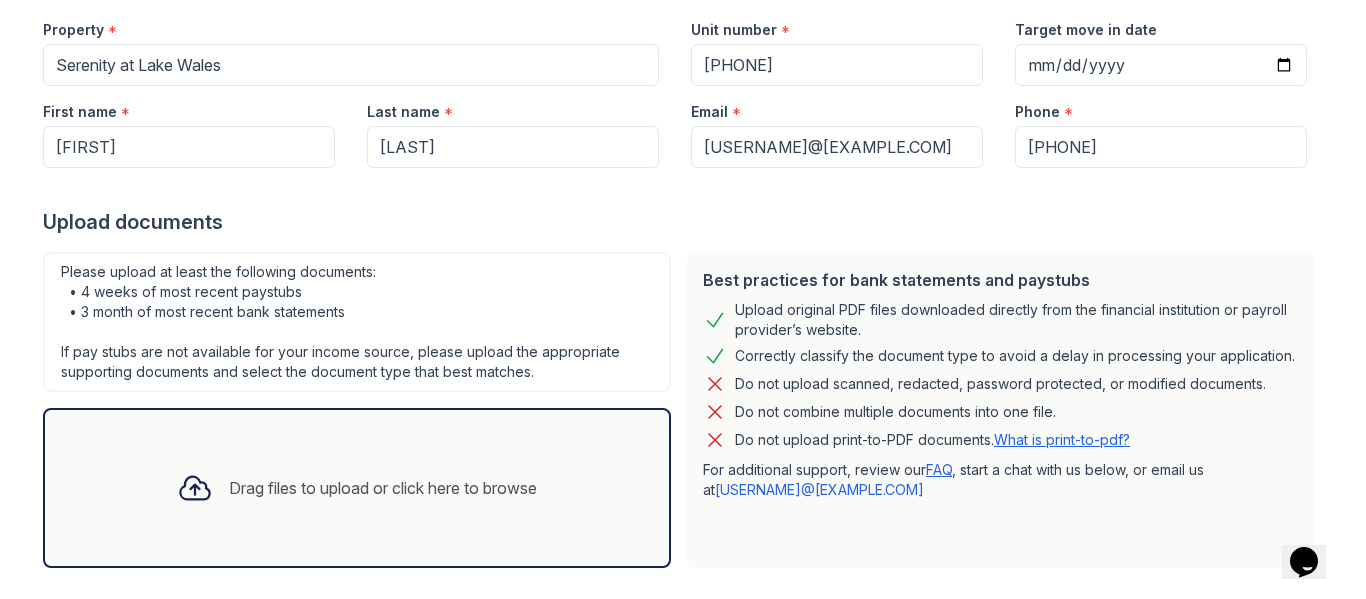 click on "Please upload at least the following documents:
• 4 weeks of most recent paystubs
• 3 month of most recent bank statements
If pay stubs are not available for your income source, please upload the appropriate supporting documents and select the document type that best matches." at bounding box center (357, 322) 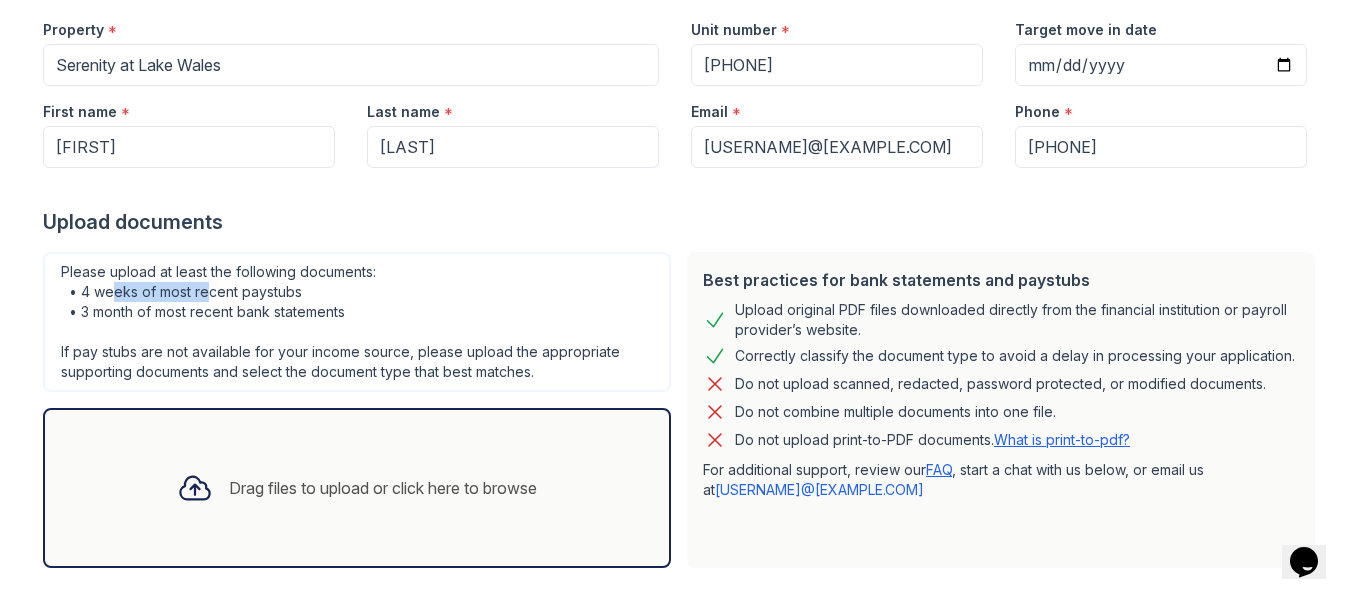 drag, startPoint x: 107, startPoint y: 294, endPoint x: 202, endPoint y: 292, distance: 95.02105 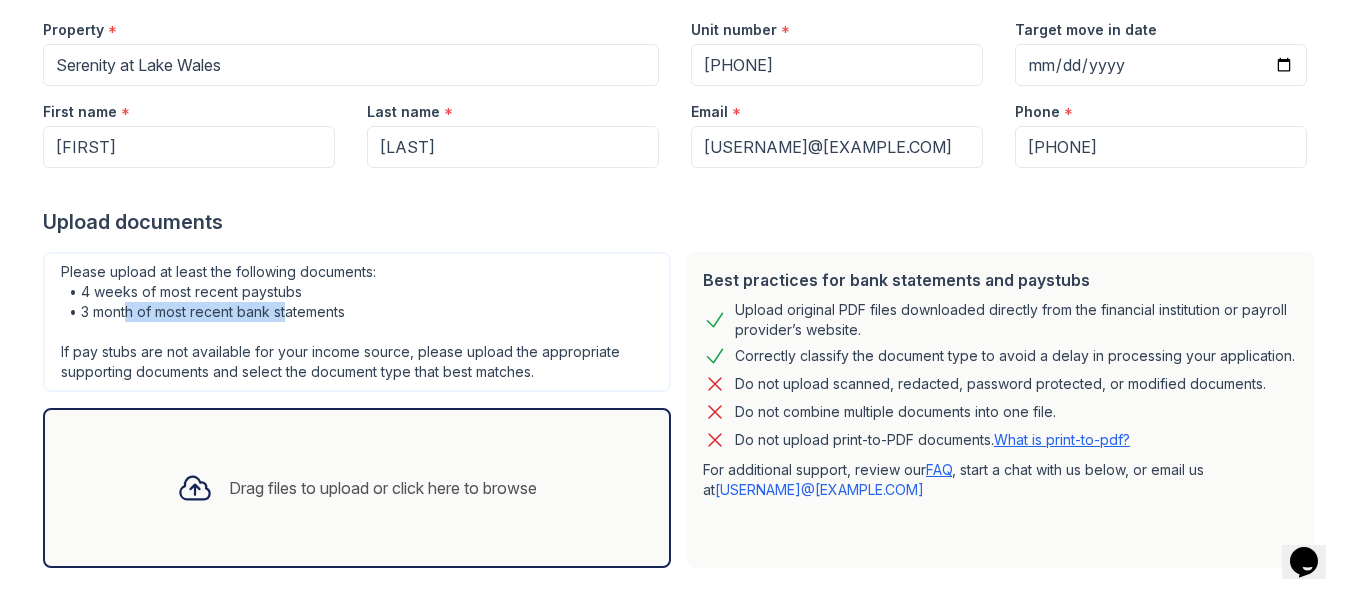 drag, startPoint x: 120, startPoint y: 317, endPoint x: 280, endPoint y: 317, distance: 160 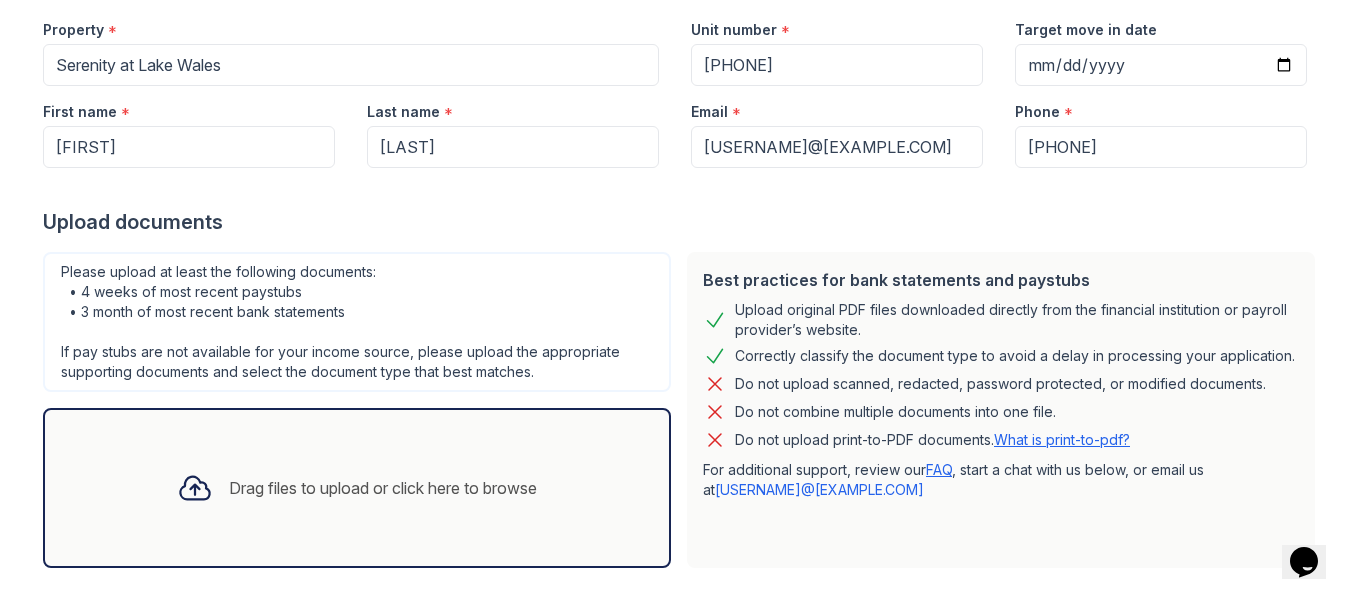 click on "Please upload at least the following documents:
• 4 weeks of most recent paystubs
• 3 month of most recent bank statements
If pay stubs are not available for your income source, please upload the appropriate supporting documents and select the document type that best matches." at bounding box center (357, 322) 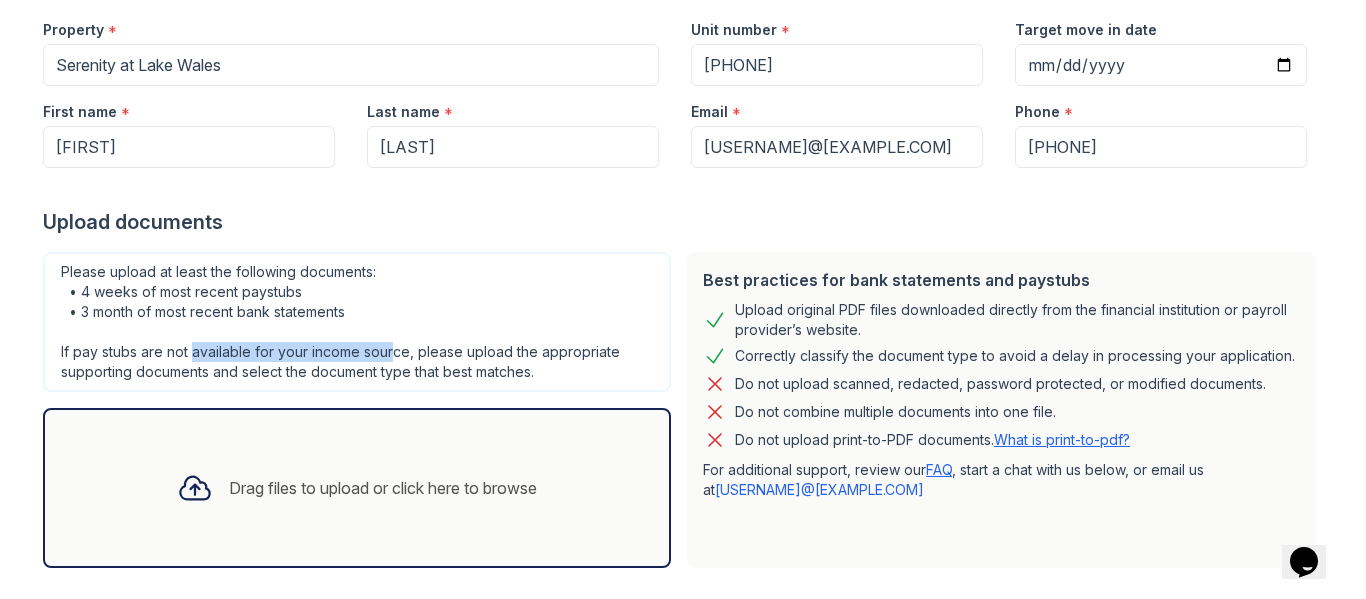 drag, startPoint x: 187, startPoint y: 354, endPoint x: 384, endPoint y: 351, distance: 197.02284 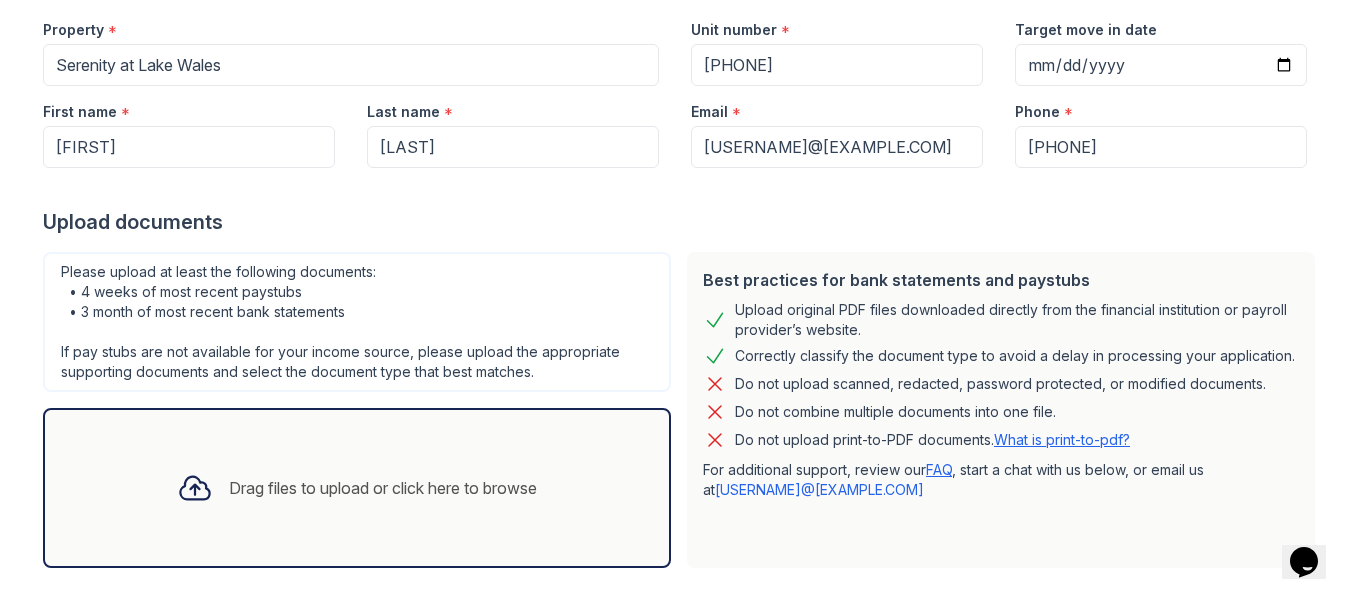 click on "Please upload at least the following documents:
• 4 weeks of most recent paystubs
• 3 month of most recent bank statements
If pay stubs are not available for your income source, please upload the appropriate supporting documents and select the document type that best matches." at bounding box center (357, 322) 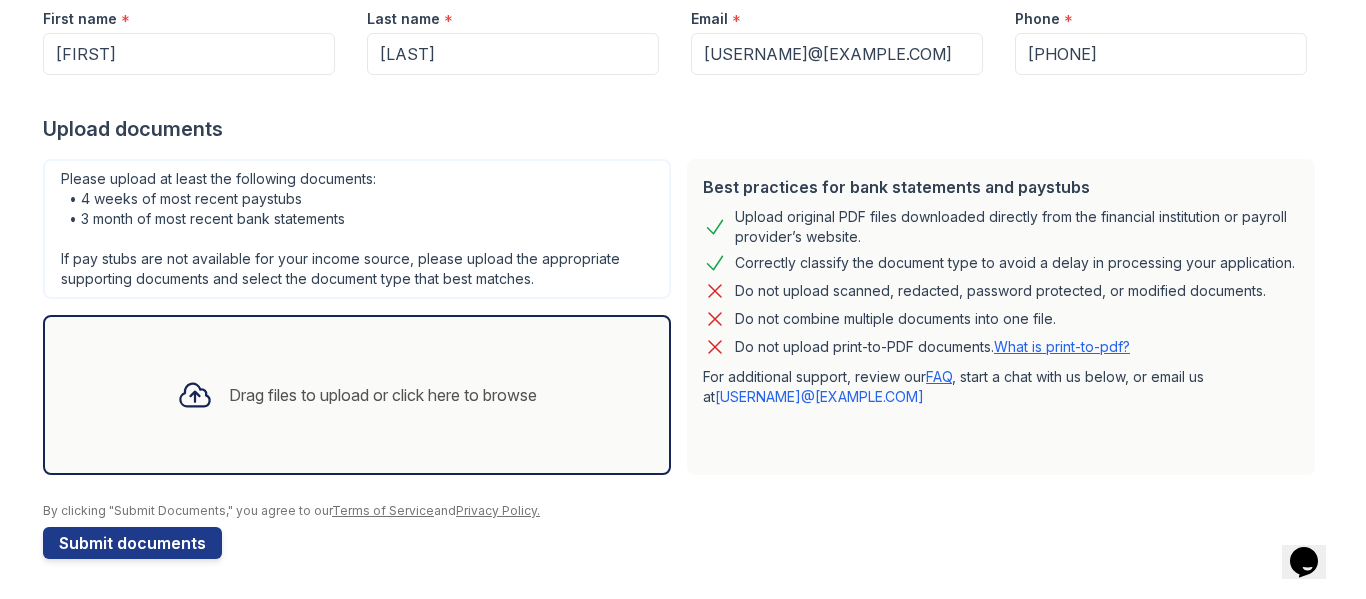 click on "Drag files to upload or click here to browse" at bounding box center (383, 395) 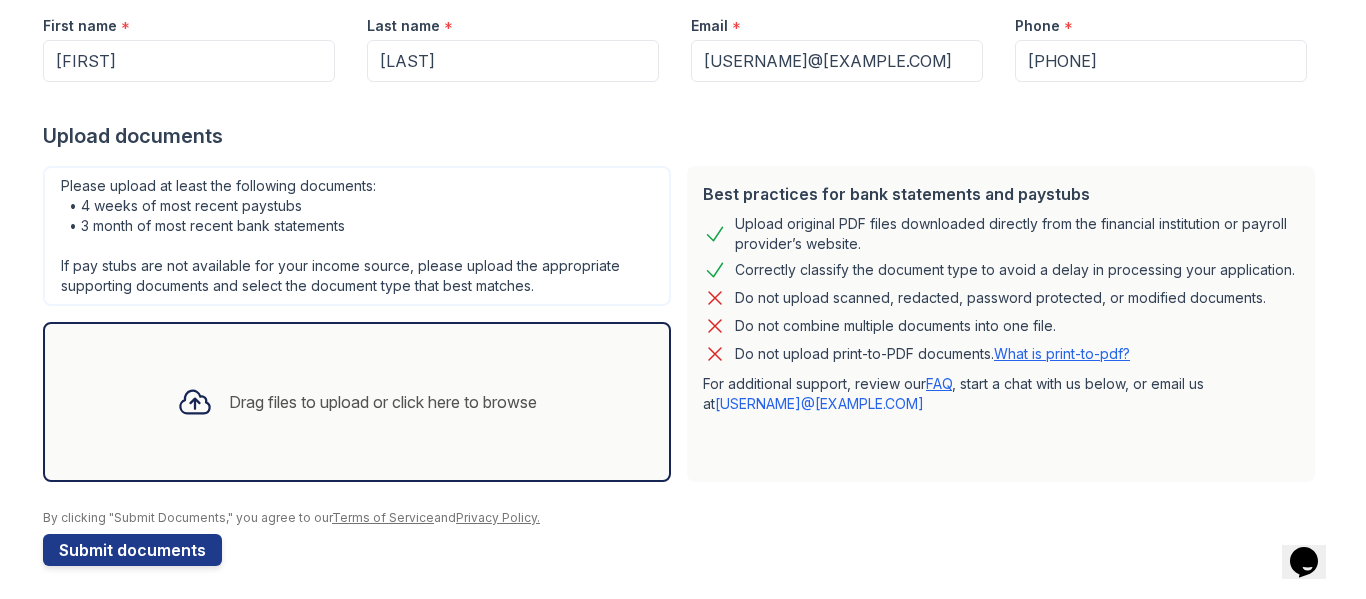 scroll, scrollTop: 293, scrollLeft: 0, axis: vertical 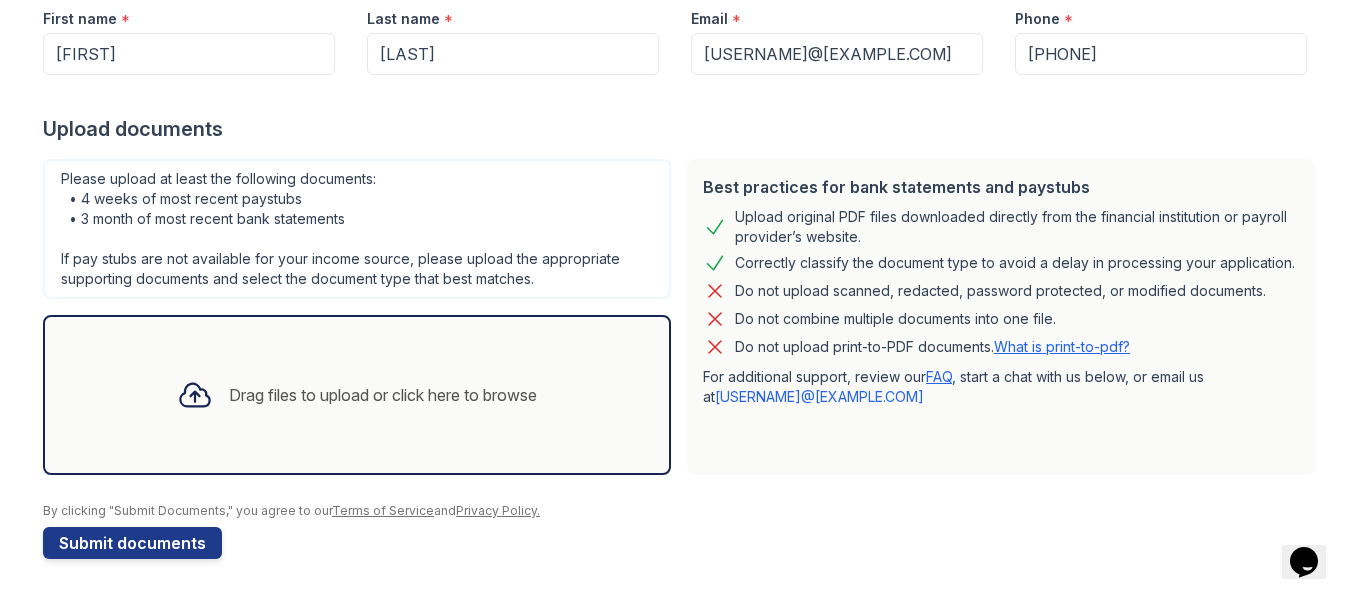 click on "Drag files to upload or click here to browse" at bounding box center [383, 395] 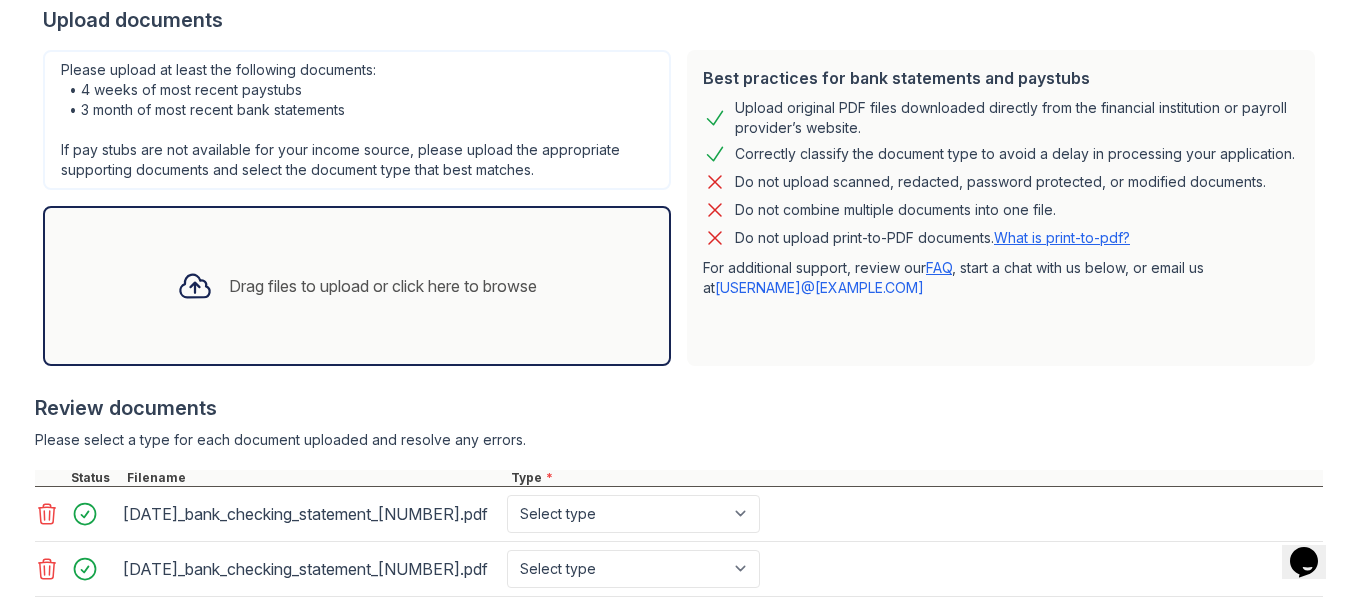 scroll, scrollTop: 591, scrollLeft: 0, axis: vertical 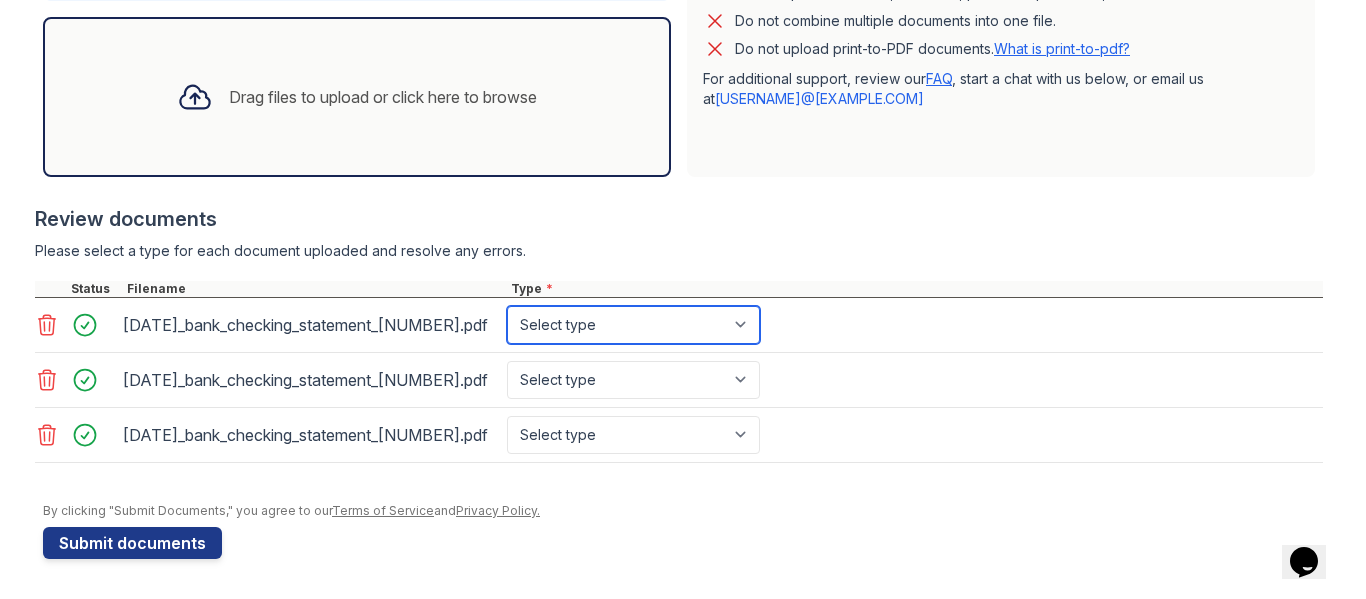click on "Select type
Paystub
Bank Statement
Offer Letter
Tax Documents
Benefit Award Letter
Investment Account Statement
Other" at bounding box center [633, 325] 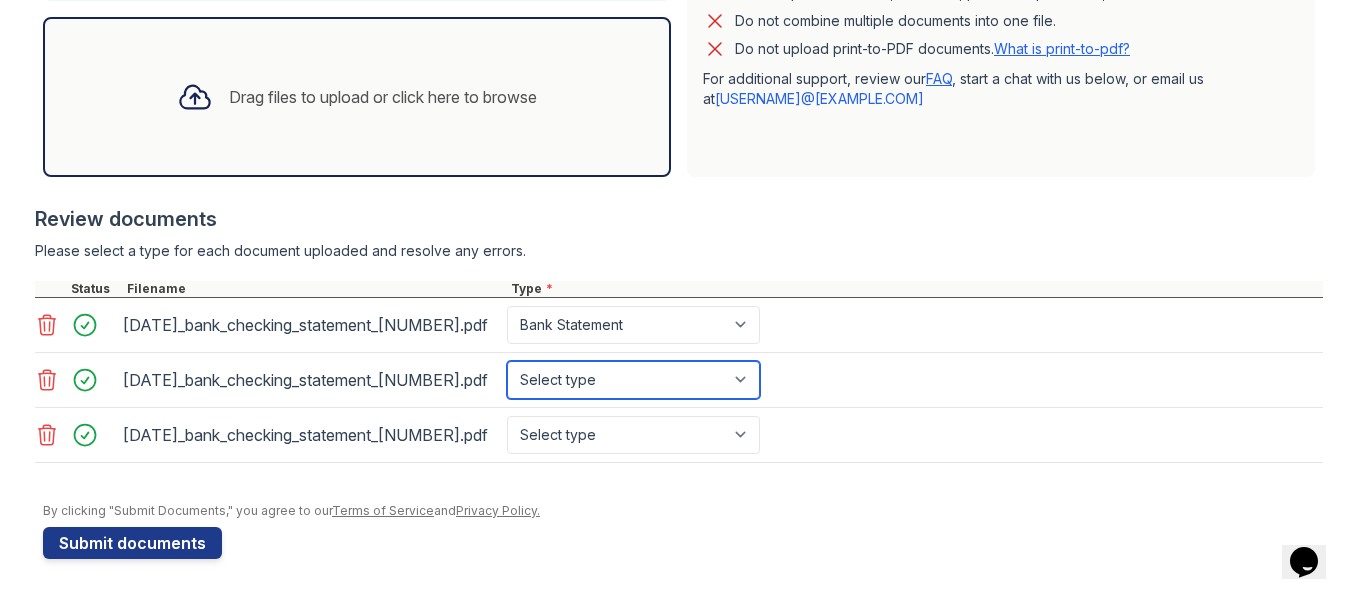click on "Select type
Paystub
Bank Statement
Offer Letter
Tax Documents
Benefit Award Letter
Investment Account Statement
Other" at bounding box center (633, 380) 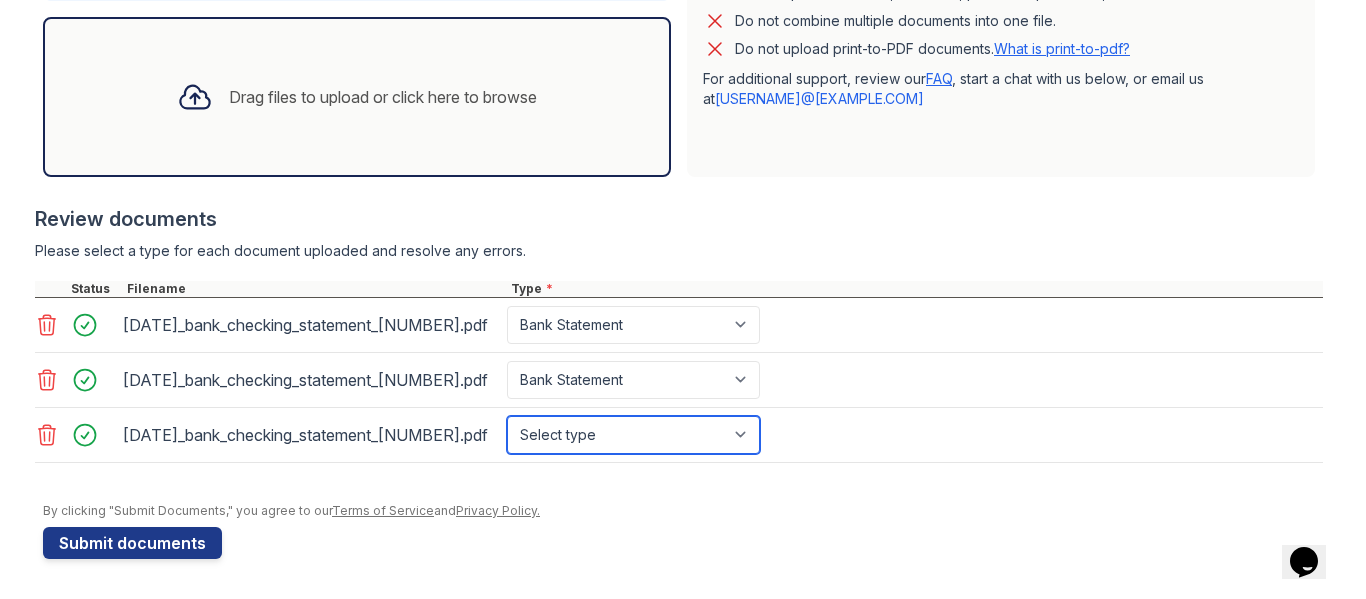 click on "Select type
Paystub
Bank Statement
Offer Letter
Tax Documents
Benefit Award Letter
Investment Account Statement
Other" at bounding box center [633, 435] 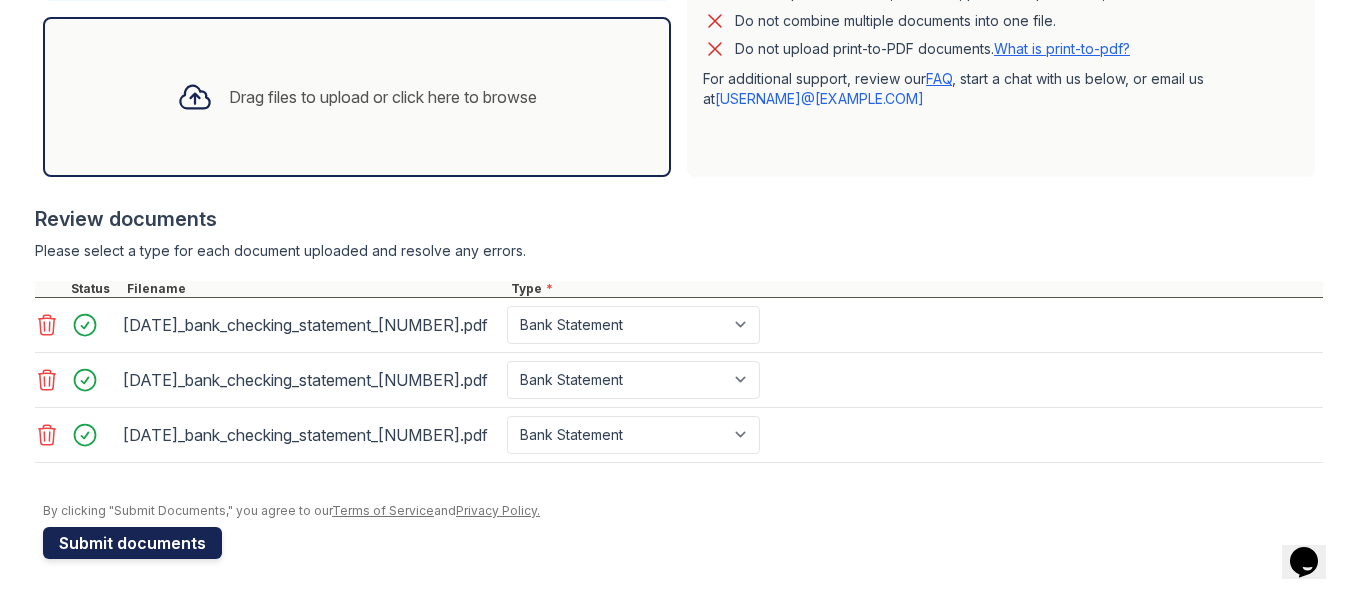 click on "Submit documents" at bounding box center [132, 543] 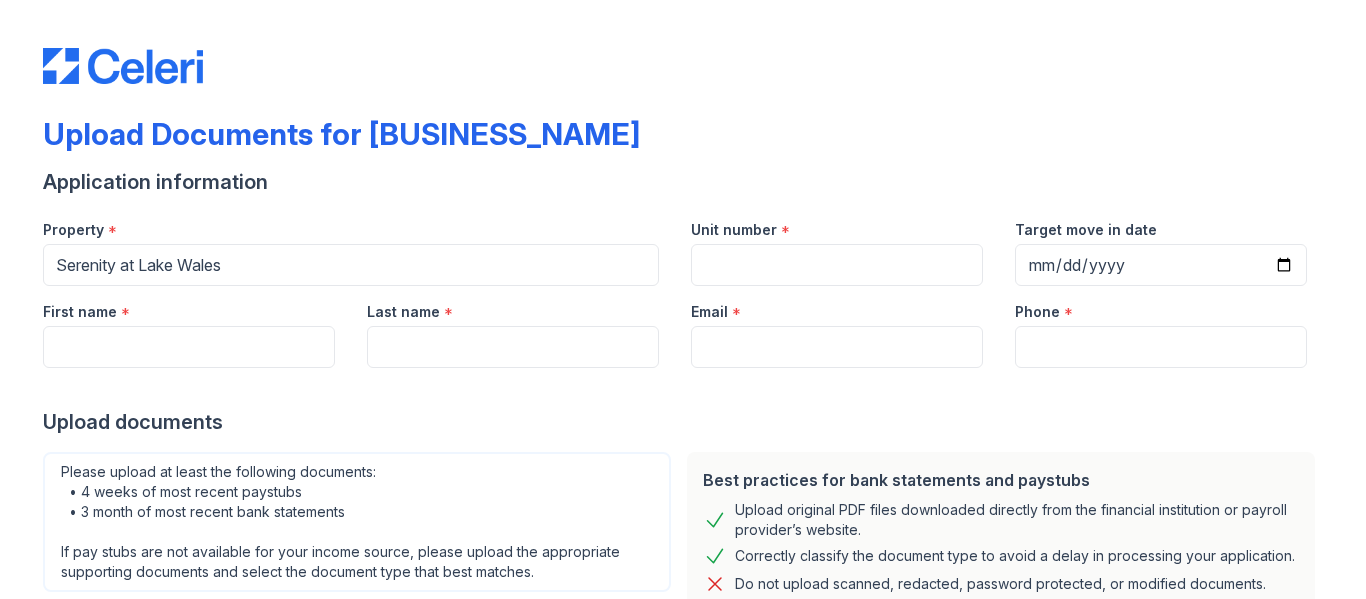 scroll, scrollTop: 0, scrollLeft: 0, axis: both 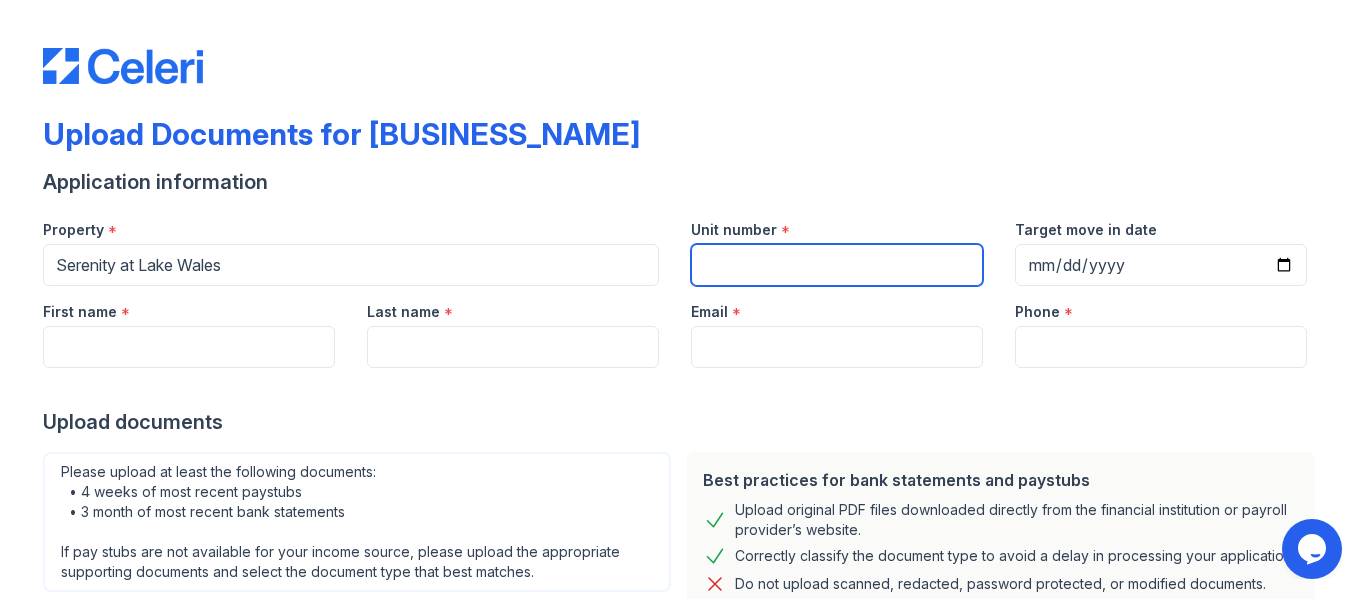 click on "Unit number" at bounding box center (837, 265) 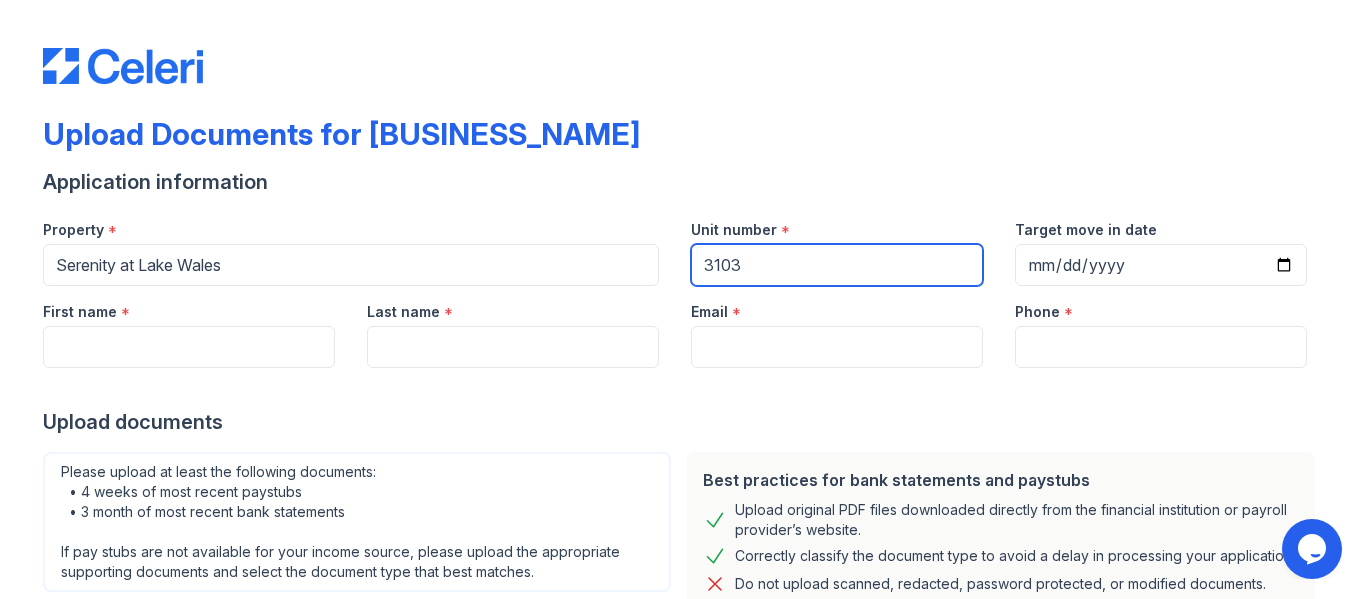 type on "3103" 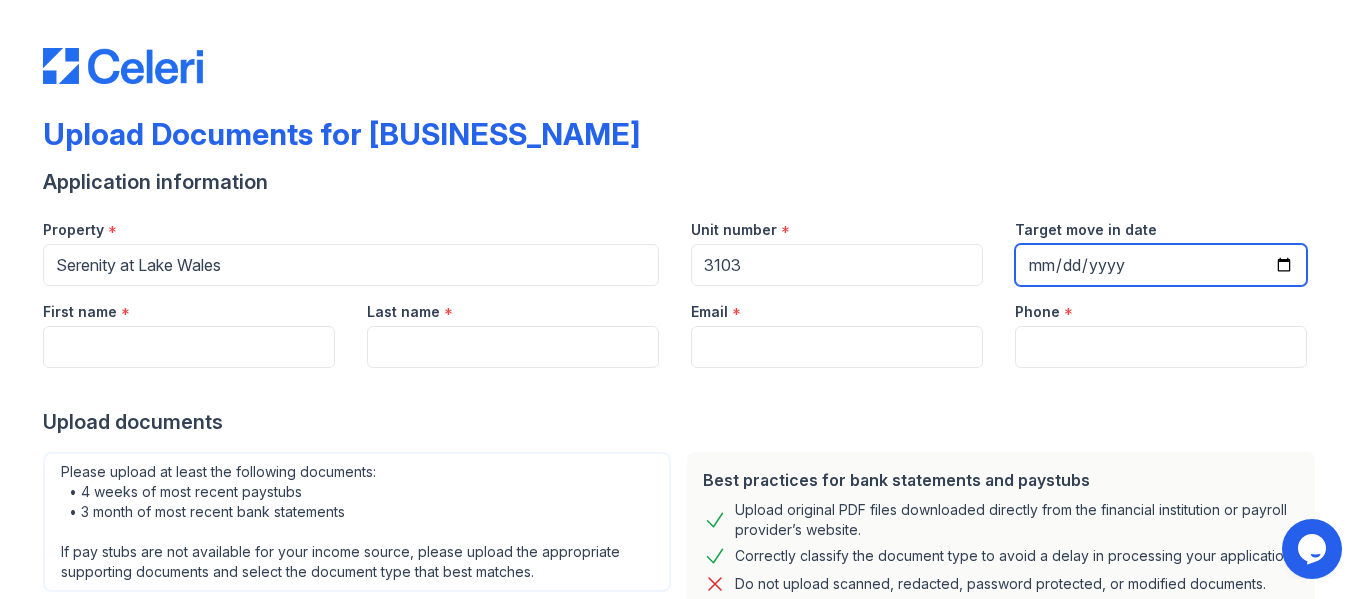 click on "Target move in date" at bounding box center [1161, 265] 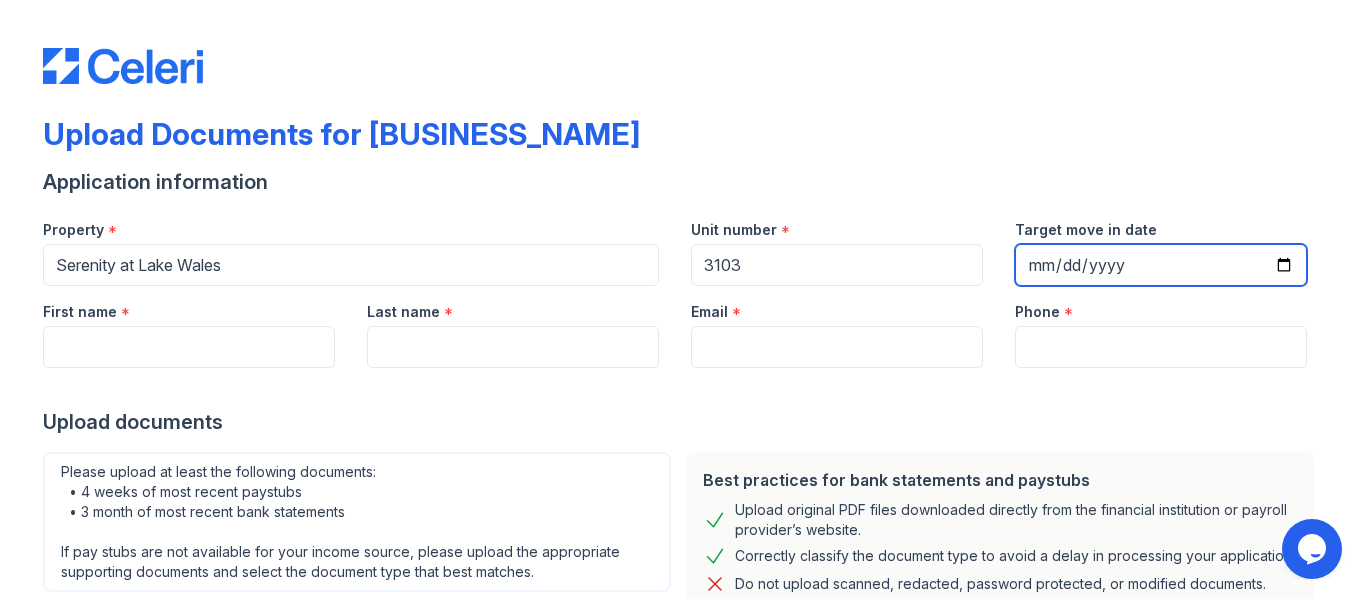 type on "[DATE]" 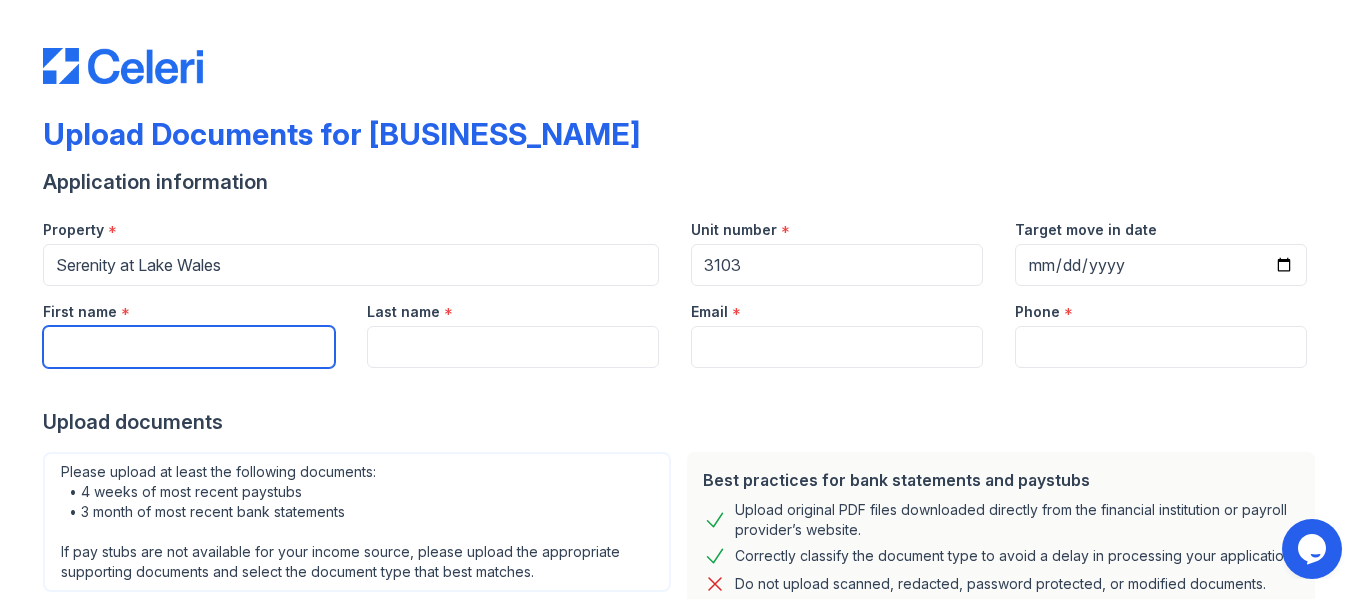 click on "First name" at bounding box center (189, 347) 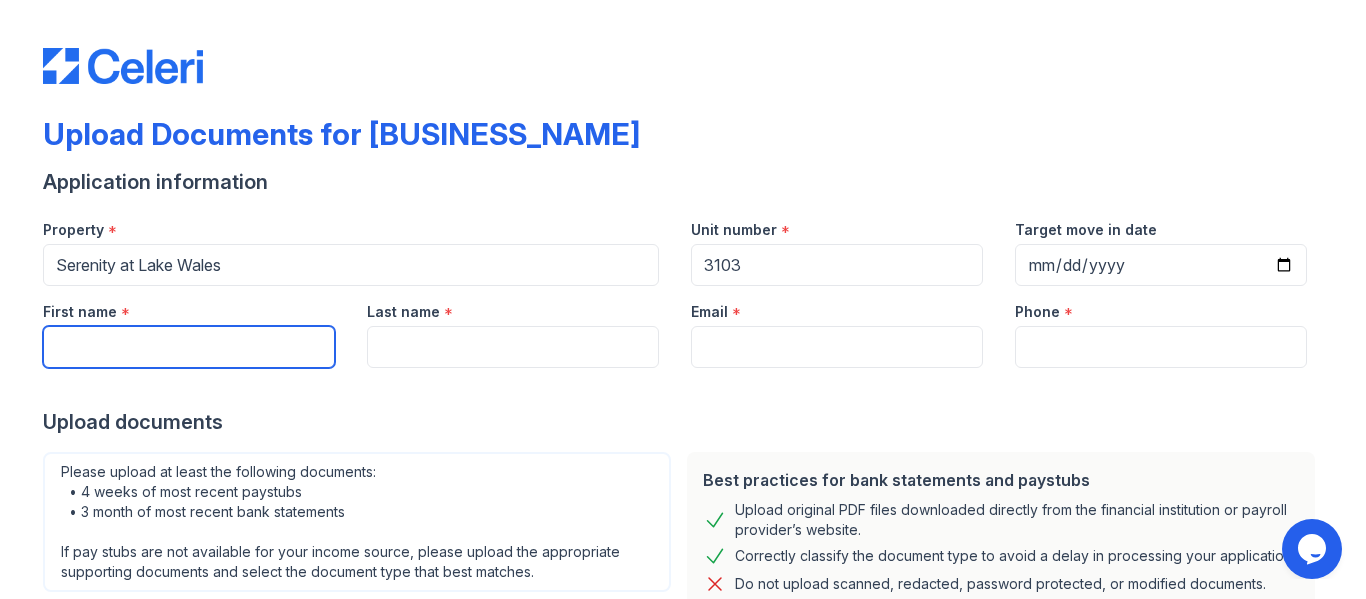 type on "[FIRST]" 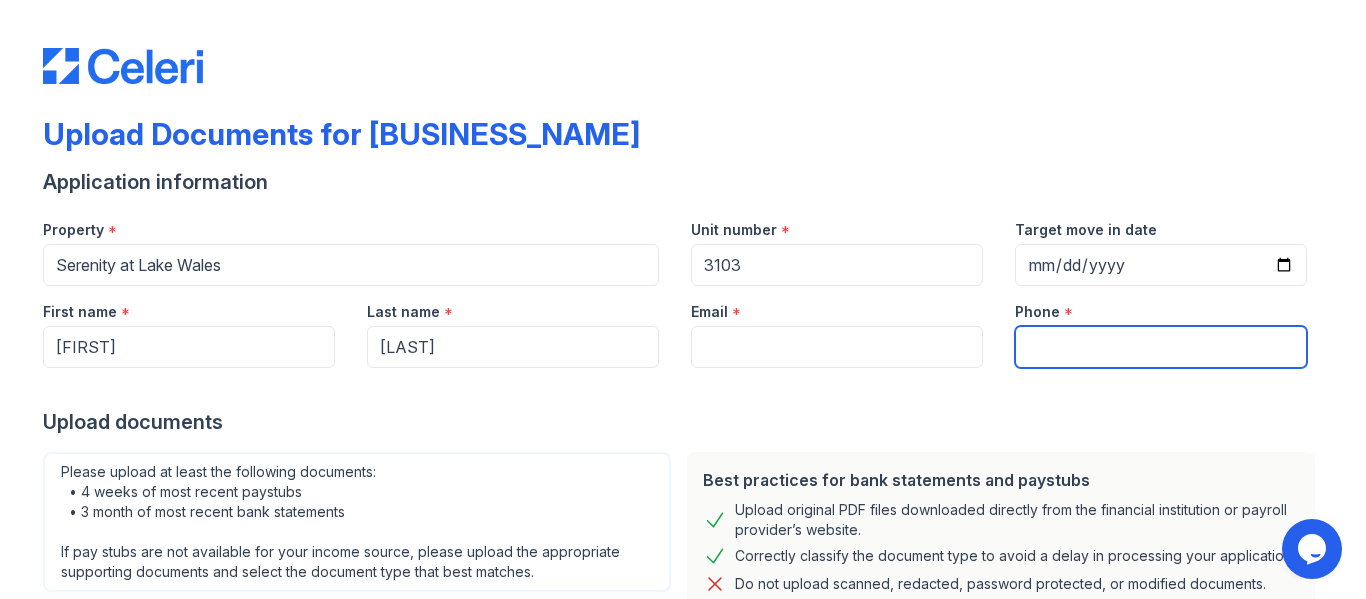 type on "+1[PHONE]" 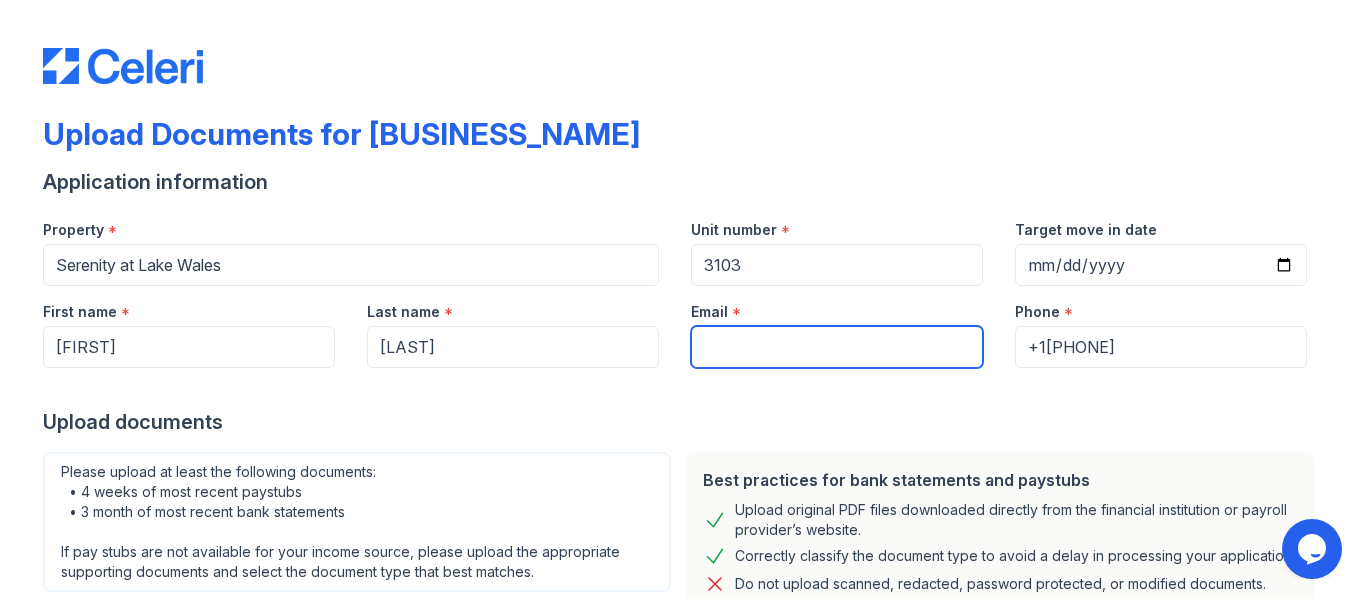 click on "Email" at bounding box center (837, 347) 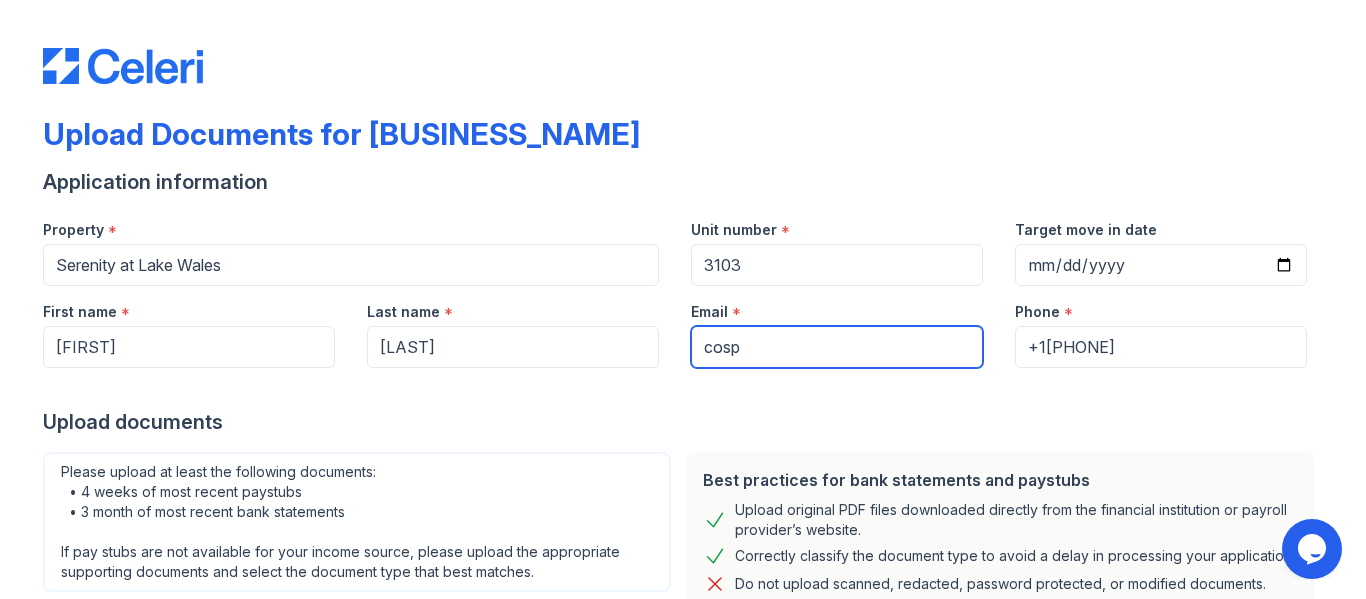 type on "[EMAIL]" 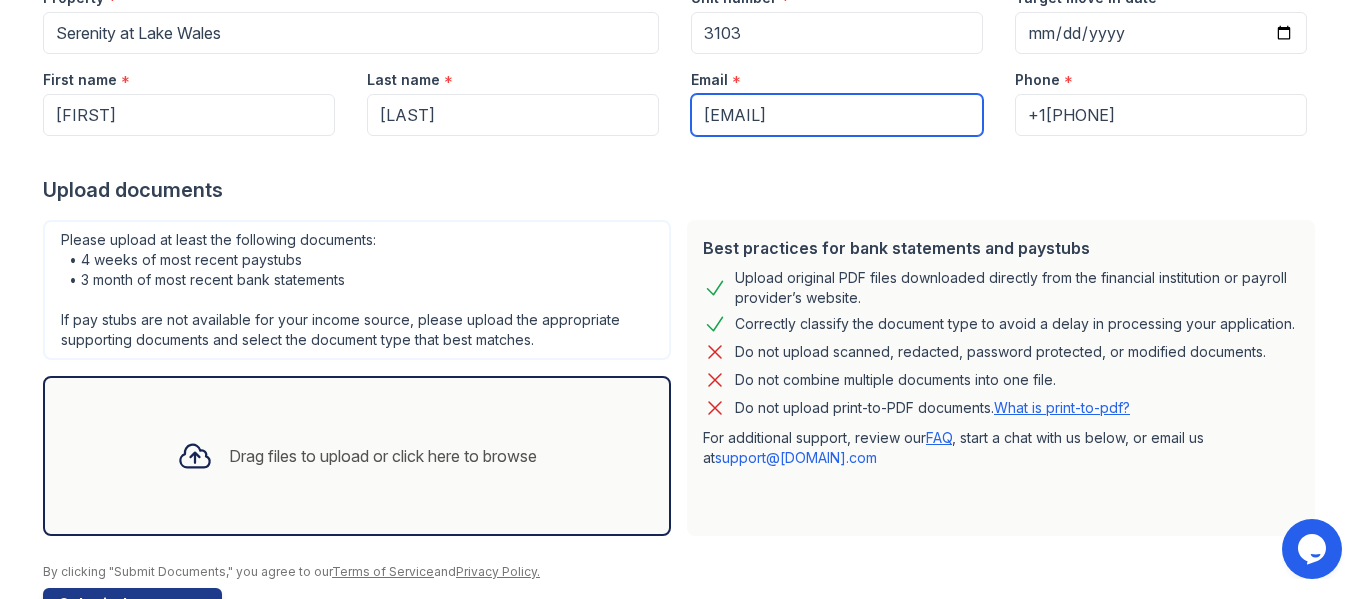 scroll, scrollTop: 293, scrollLeft: 0, axis: vertical 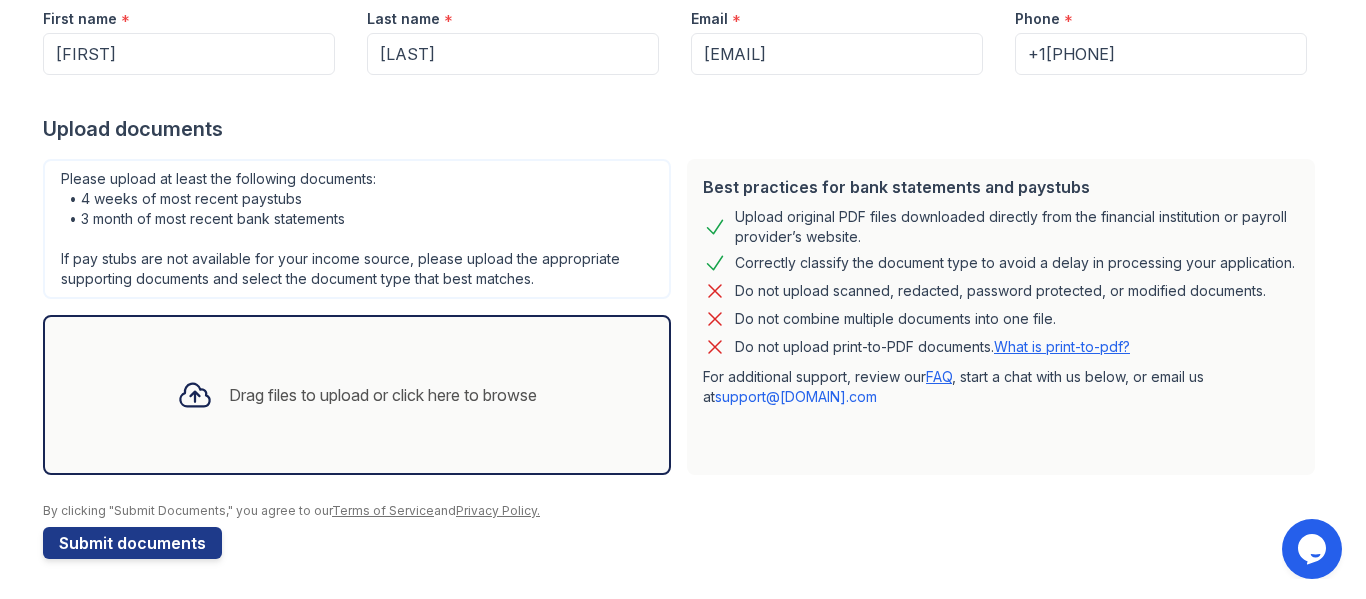 click on "Drag files to upload or click here to browse" at bounding box center [357, 395] 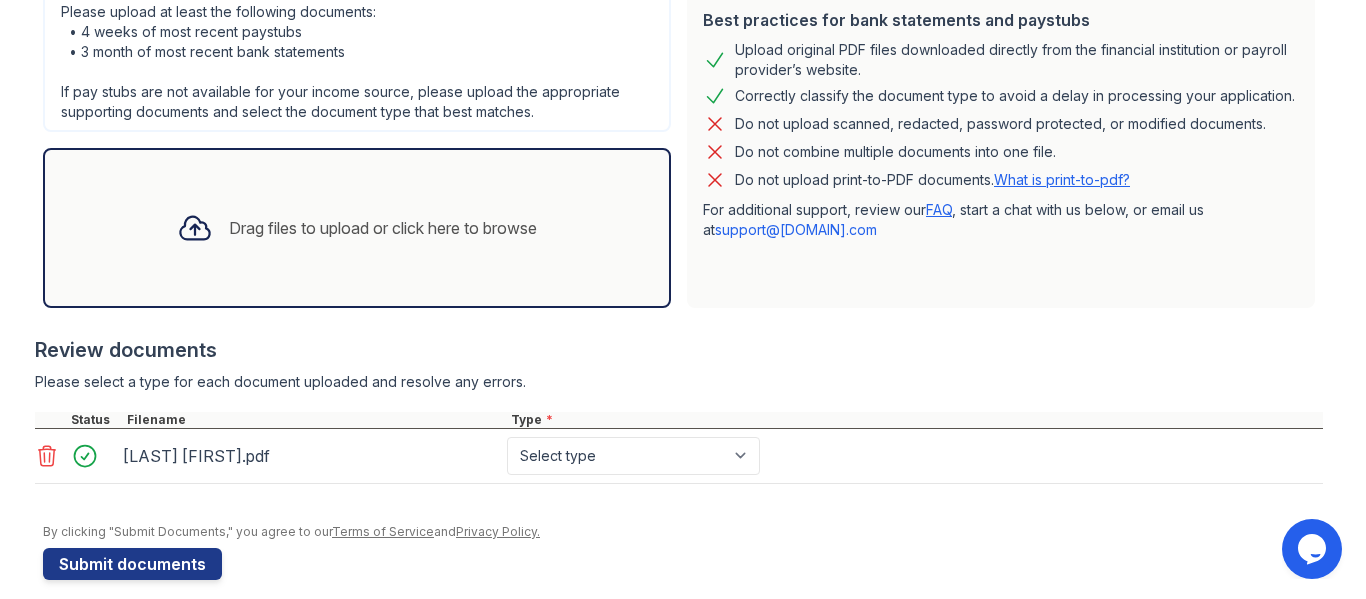scroll, scrollTop: 481, scrollLeft: 0, axis: vertical 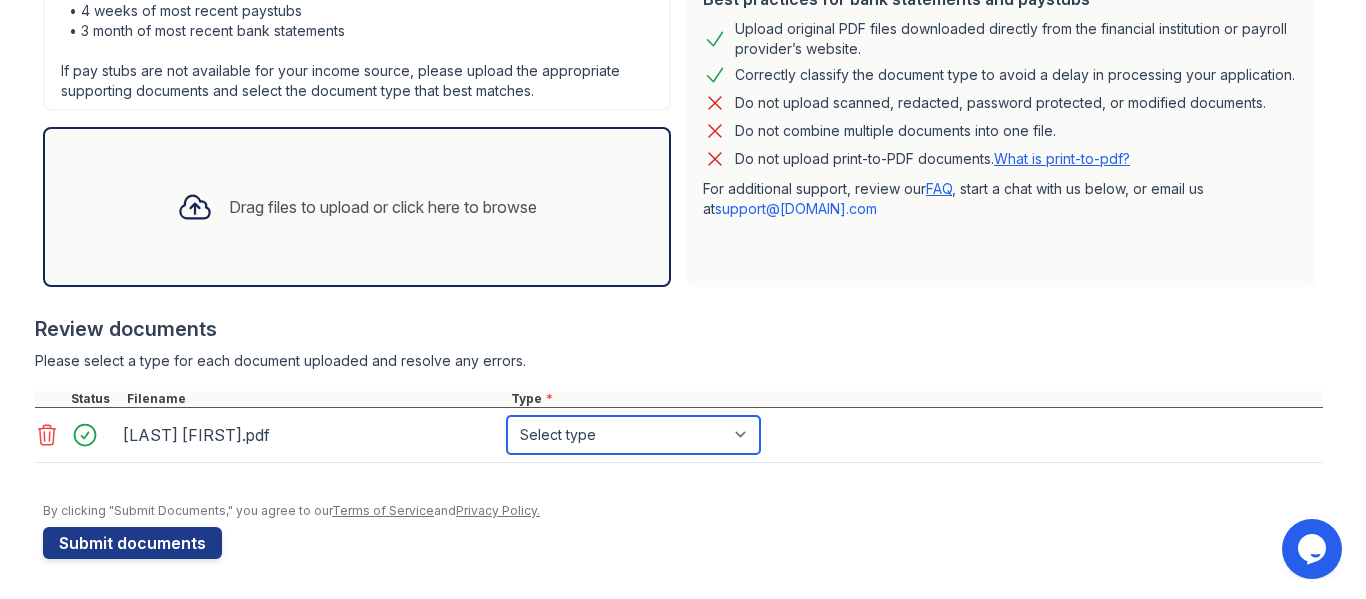 click on "Select type
Paystub
Bank Statement
Offer Letter
Tax Documents
Benefit Award Letter
Investment Account Statement
Other" at bounding box center [633, 435] 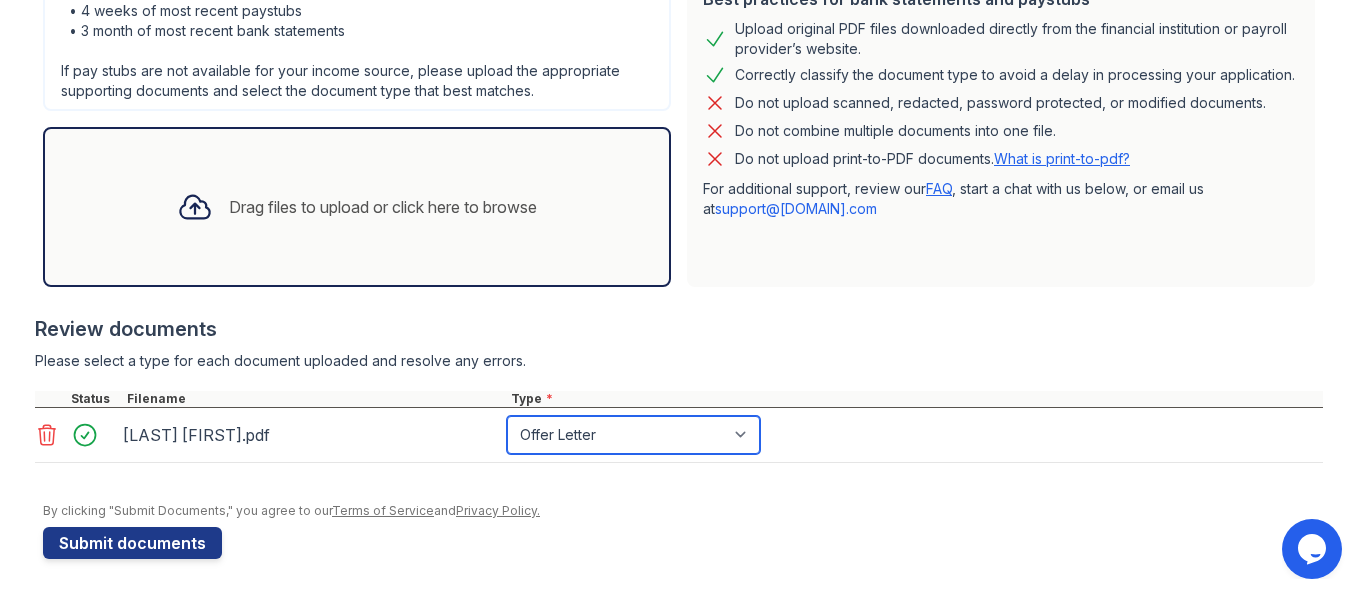 click on "Select type
Paystub
Bank Statement
Offer Letter
Tax Documents
Benefit Award Letter
Investment Account Statement
Other" at bounding box center [633, 435] 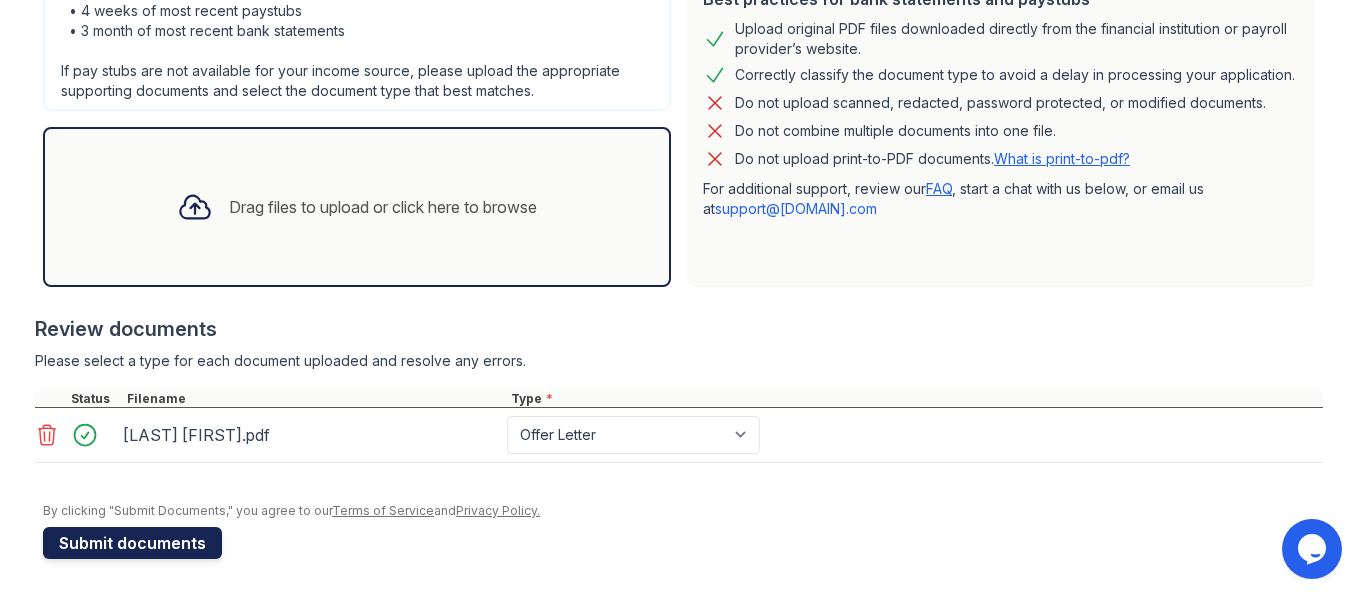 click on "Submit documents" at bounding box center (132, 543) 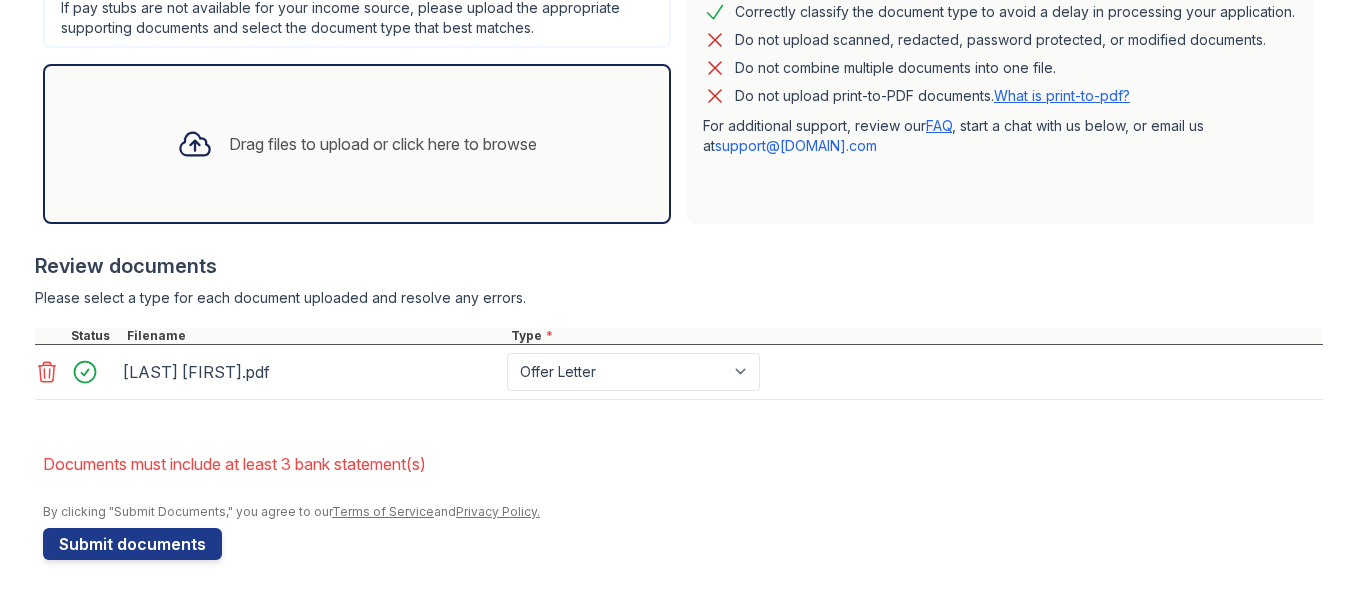scroll, scrollTop: 601, scrollLeft: 0, axis: vertical 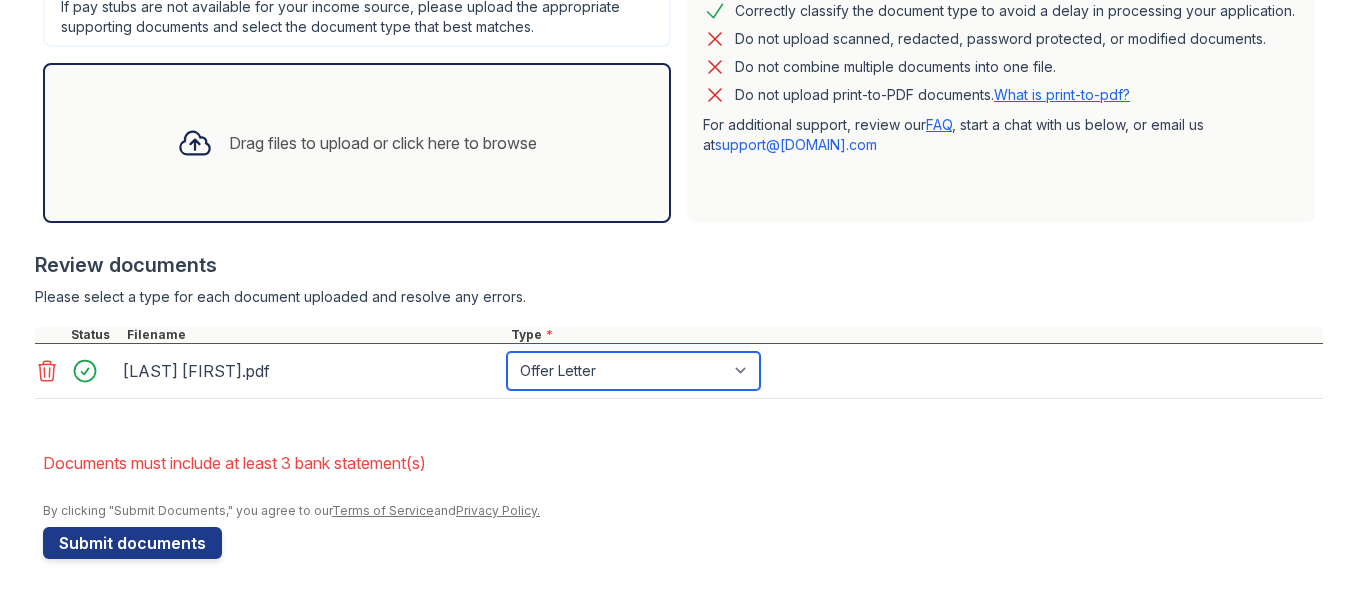 click on "Paystub
Bank Statement
Offer Letter
Tax Documents
Benefit Award Letter
Investment Account Statement
Other" at bounding box center [633, 371] 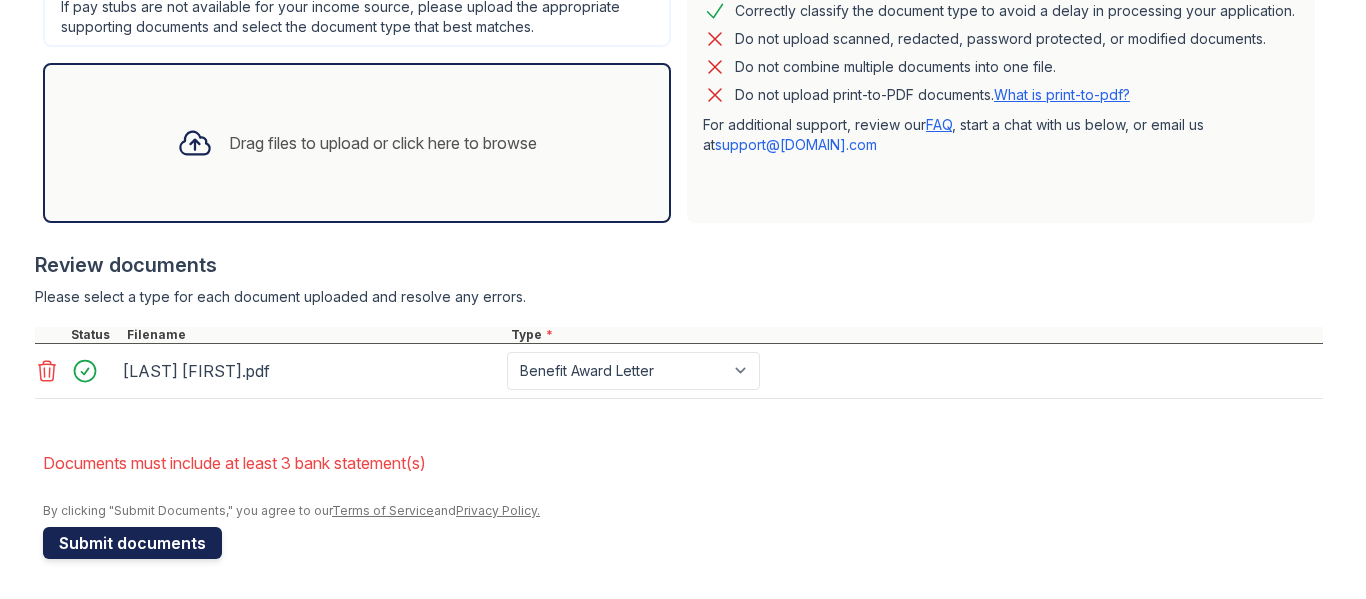 click on "Submit documents" at bounding box center (132, 543) 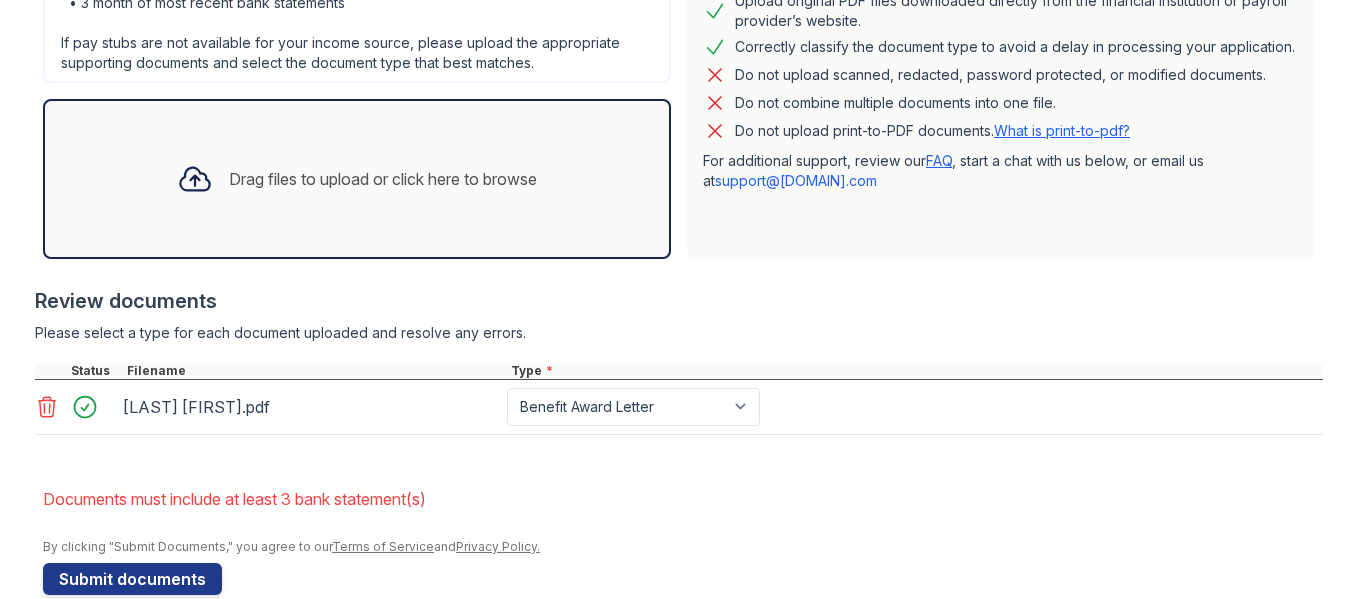 scroll, scrollTop: 601, scrollLeft: 0, axis: vertical 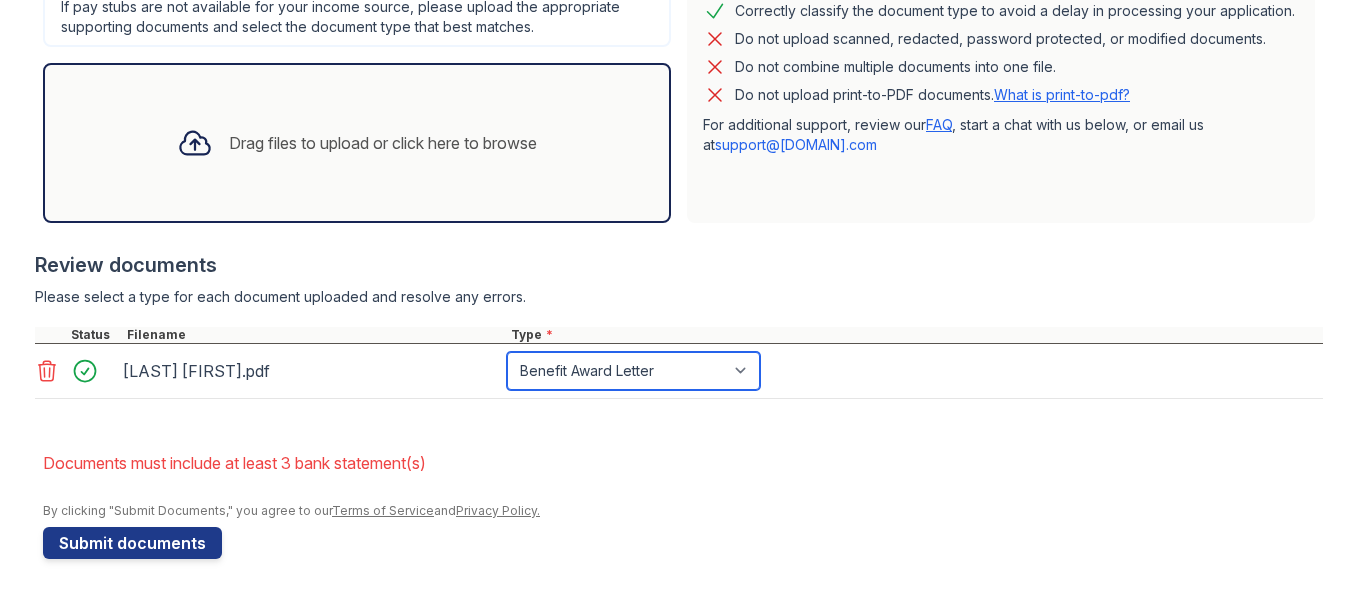 click on "Paystub
Bank Statement
Offer Letter
Tax Documents
Benefit Award Letter
Investment Account Statement
Other" at bounding box center (633, 371) 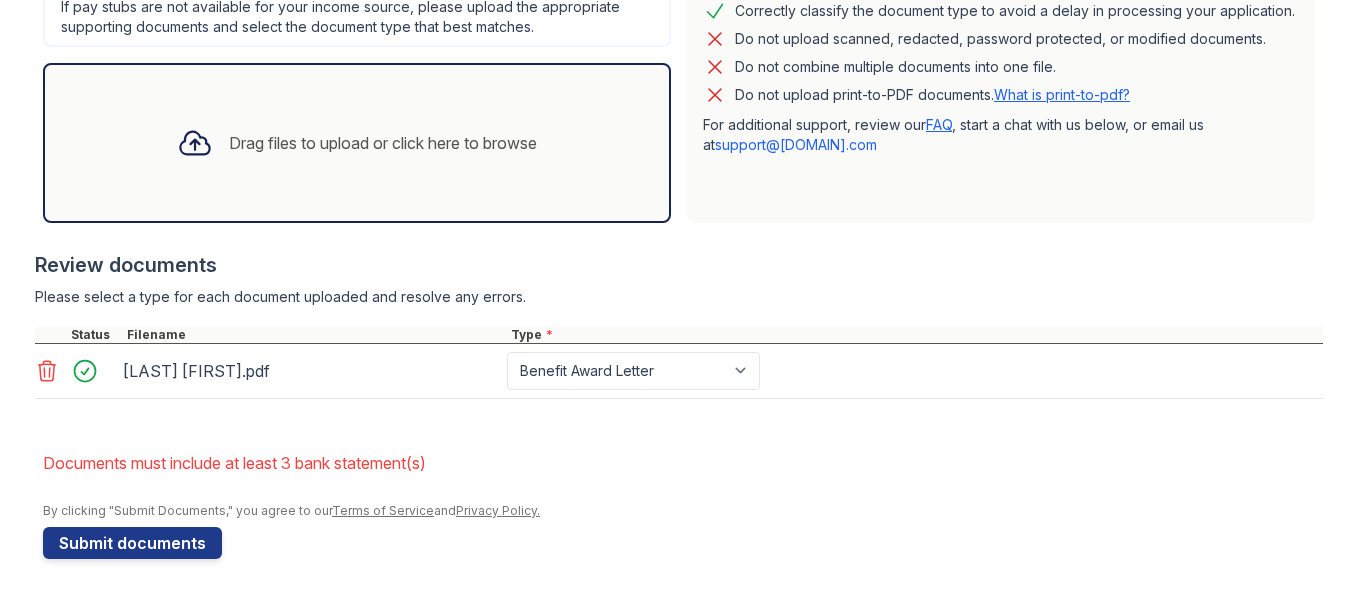 click on "Application information
Property
*
[BUSINESS_NAME]
Unit number
*
3103
Target move in date
[DATE]
First name
*
Colin
Last name
*
McGuinness
Email
*
[EMAIL]
Phone
*
+1[PHONE]
Upload documents
Best practices for bank statements and paystubs
Upload original PDF files downloaded directly from the financial institution or payroll provider’s website.
Correctly classify the document type to avoid a delay in processing your application.
Do not upload scanned, redacted, password protected, or modified documents.
Do not combine multiple documents into one file.
Do not upload print-to-PDF documents.
What is print-to-pdf?
For additional support, review our
FAQ ,
start a chat with us below, or email us at" at bounding box center (683, 91) 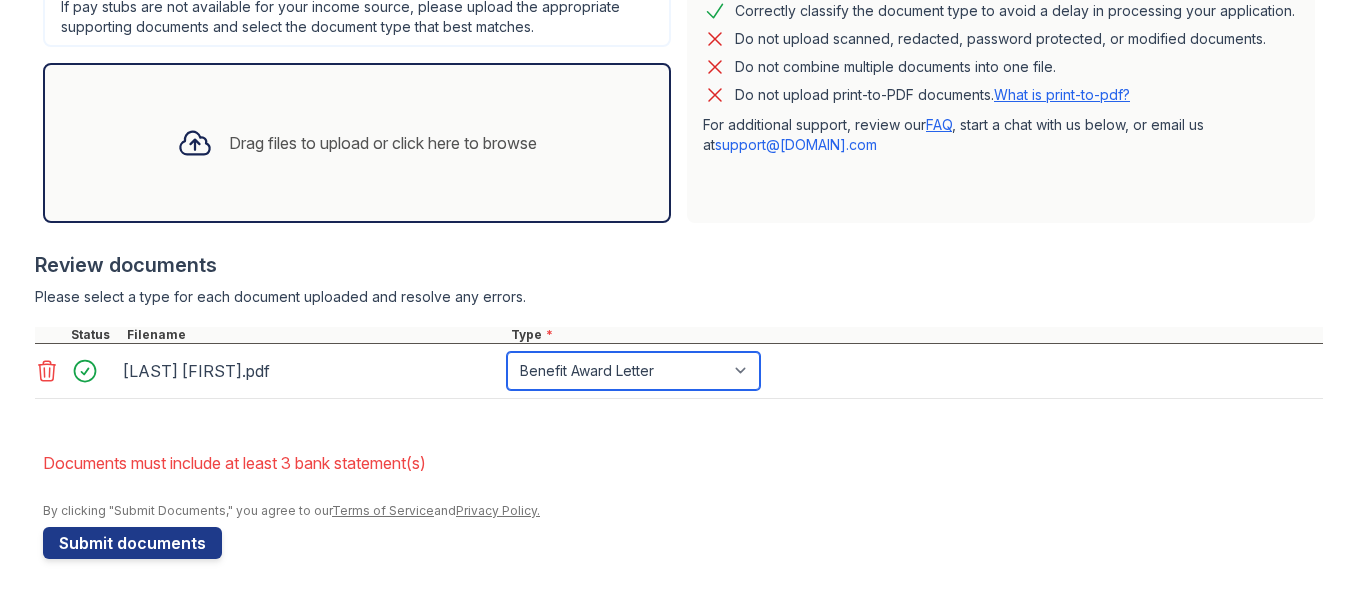 click on "Paystub
Bank Statement
Offer Letter
Tax Documents
Benefit Award Letter
Investment Account Statement
Other" at bounding box center (633, 371) 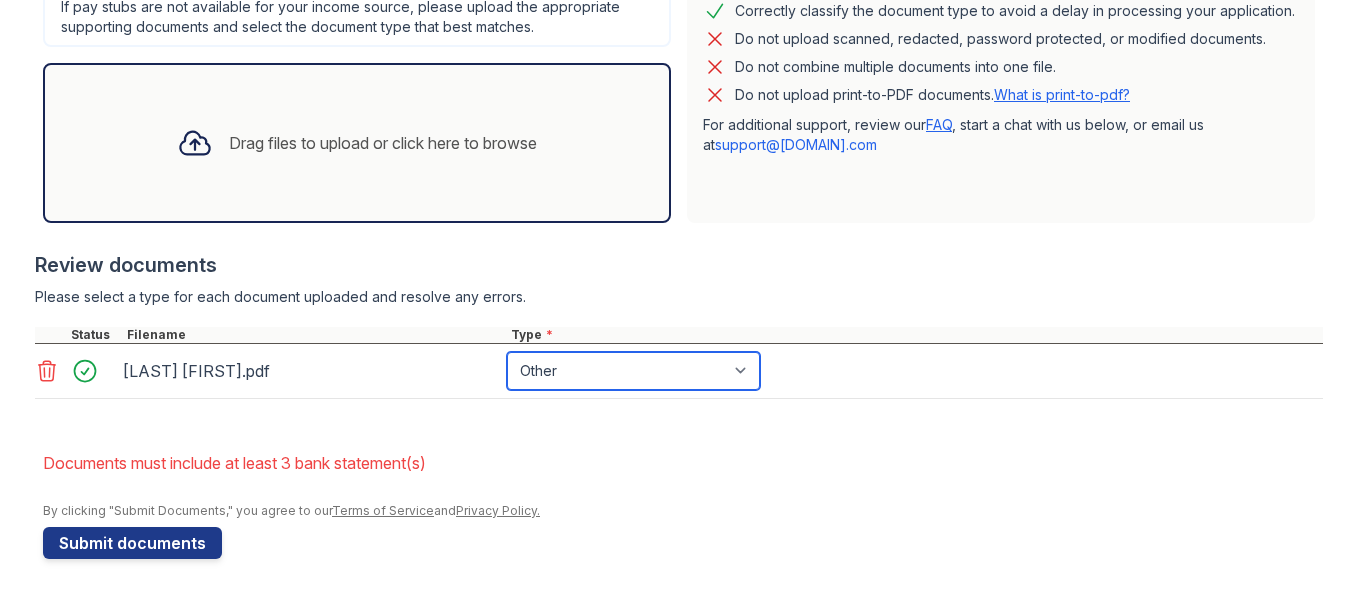 click on "Paystub
Bank Statement
Offer Letter
Tax Documents
Benefit Award Letter
Investment Account Statement
Other" at bounding box center [633, 371] 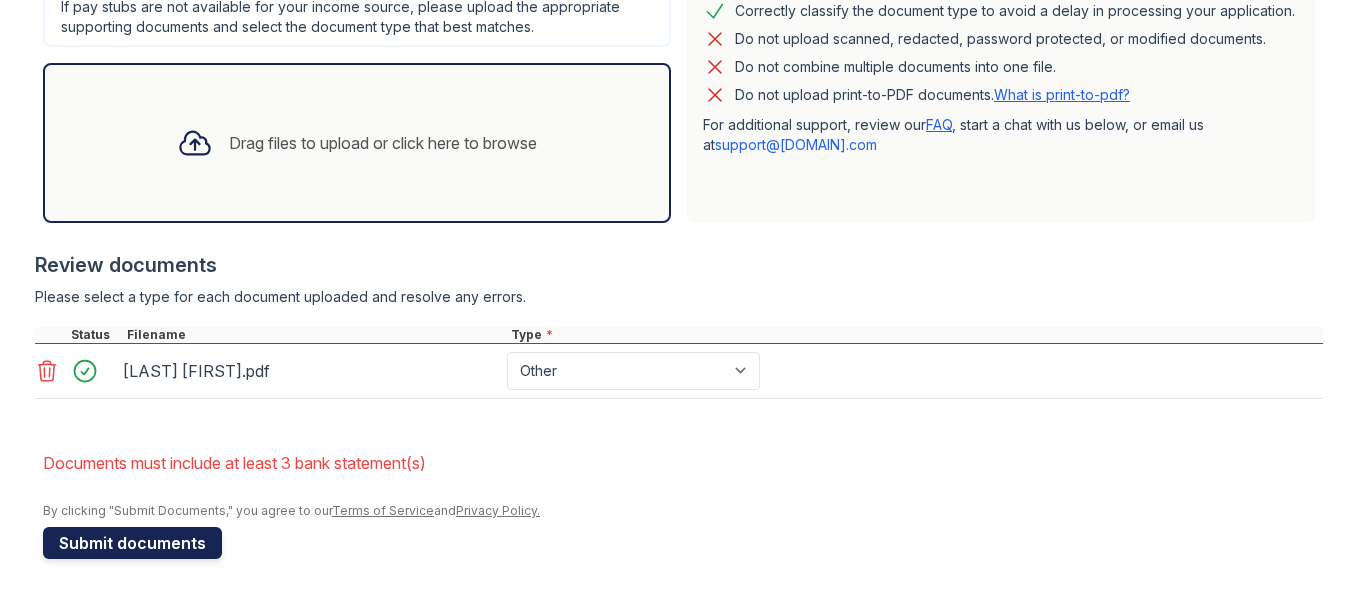 click on "Submit documents" at bounding box center [132, 543] 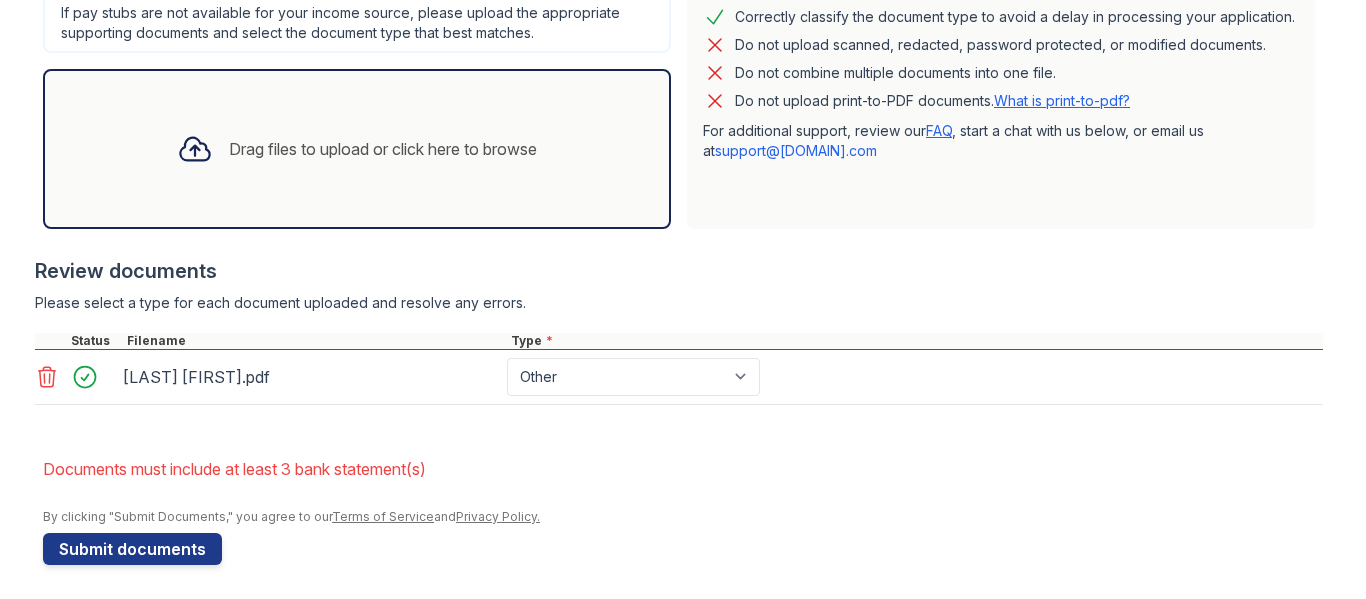 scroll, scrollTop: 601, scrollLeft: 0, axis: vertical 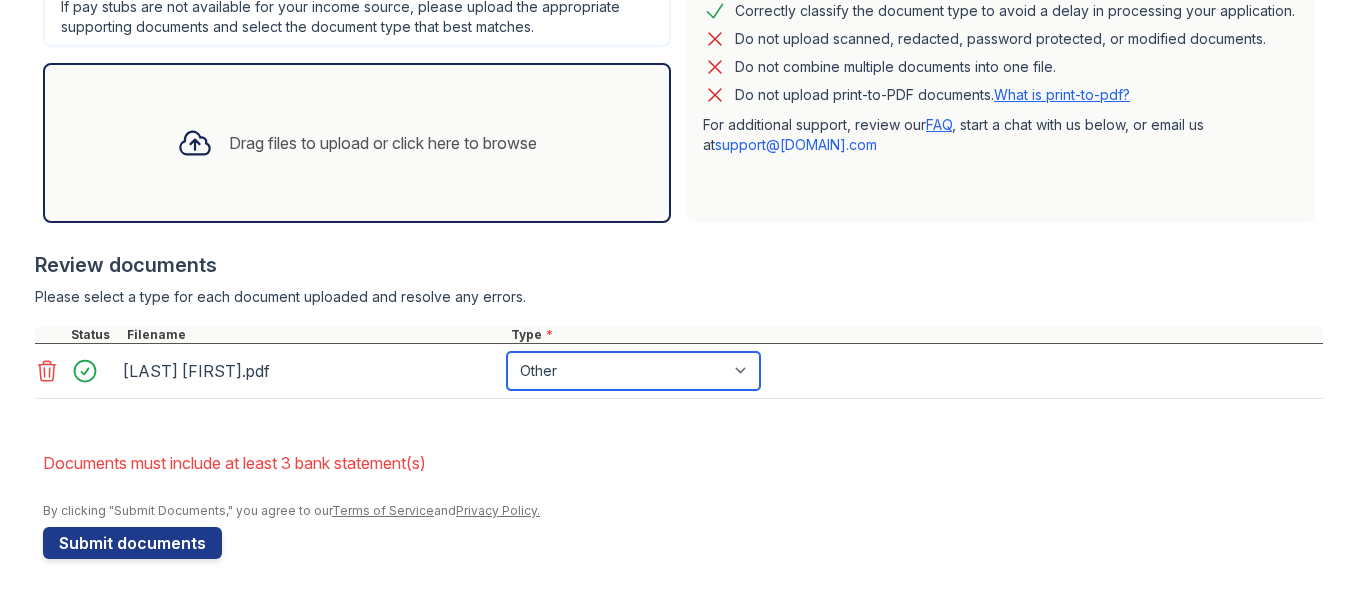 click on "Paystub
Bank Statement
Offer Letter
Tax Documents
Benefit Award Letter
Investment Account Statement
Other" at bounding box center [633, 371] 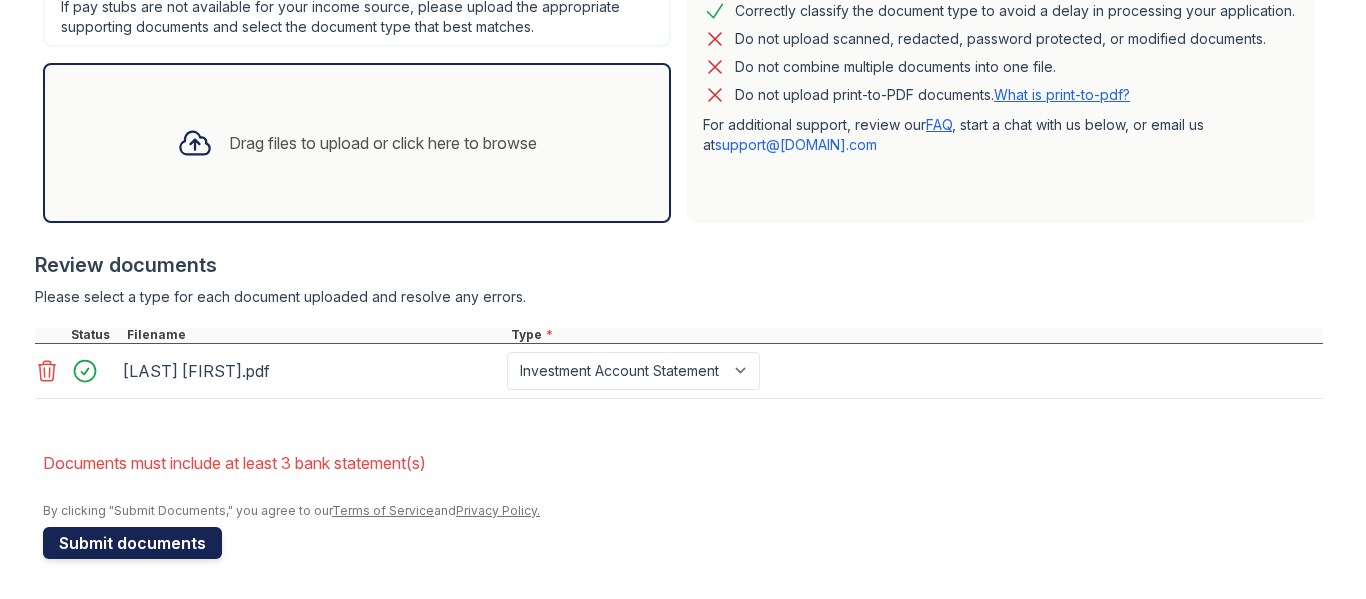 click on "Submit documents" at bounding box center (132, 543) 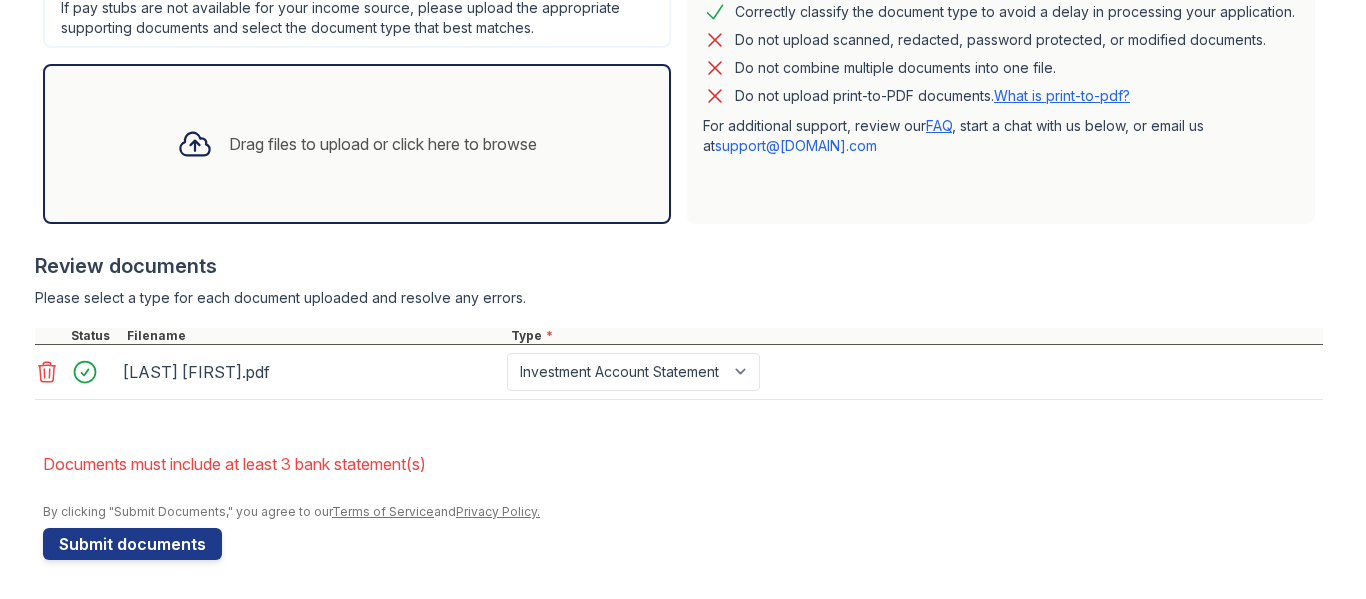 scroll, scrollTop: 601, scrollLeft: 0, axis: vertical 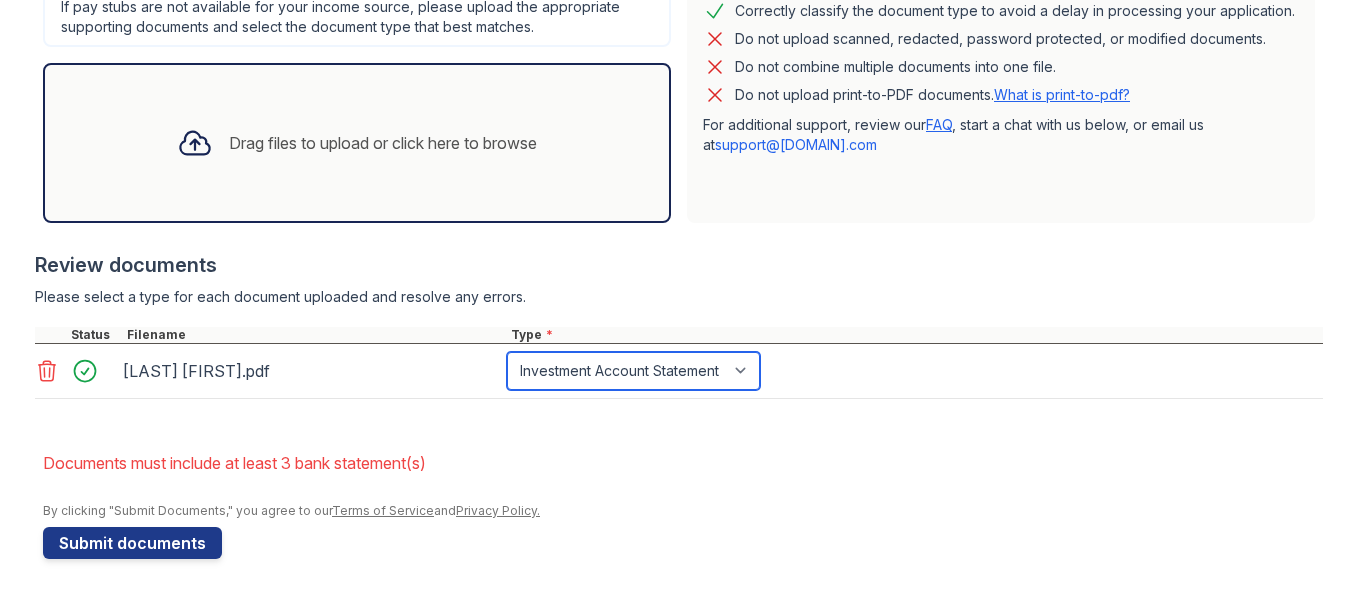 click on "Paystub
Bank Statement
Offer Letter
Tax Documents
Benefit Award Letter
Investment Account Statement
Other" at bounding box center [633, 371] 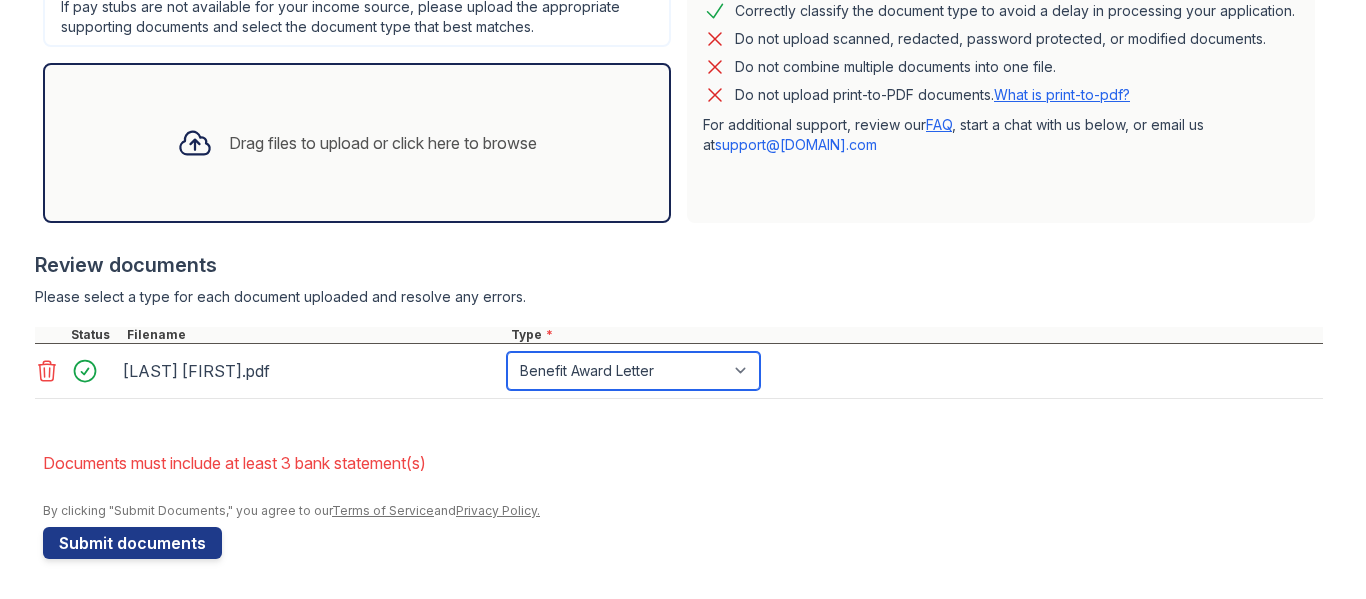 click on "Paystub
Bank Statement
Offer Letter
Tax Documents
Benefit Award Letter
Investment Account Statement
Other" at bounding box center [633, 371] 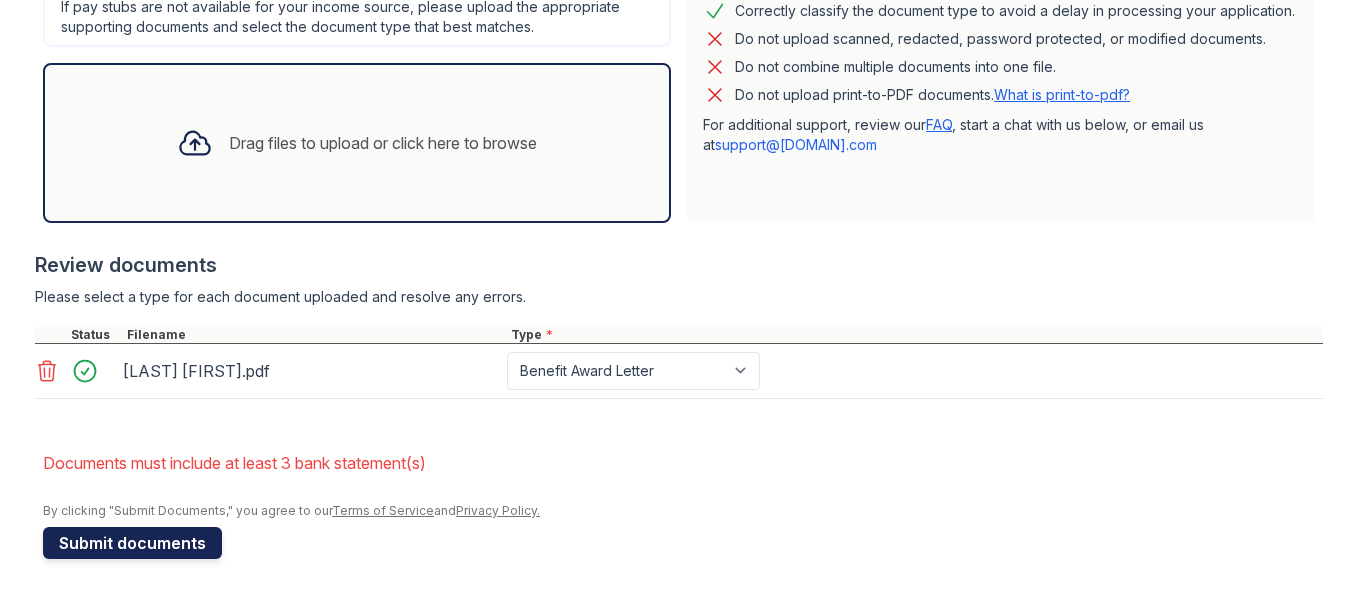 click on "Submit documents" at bounding box center [132, 543] 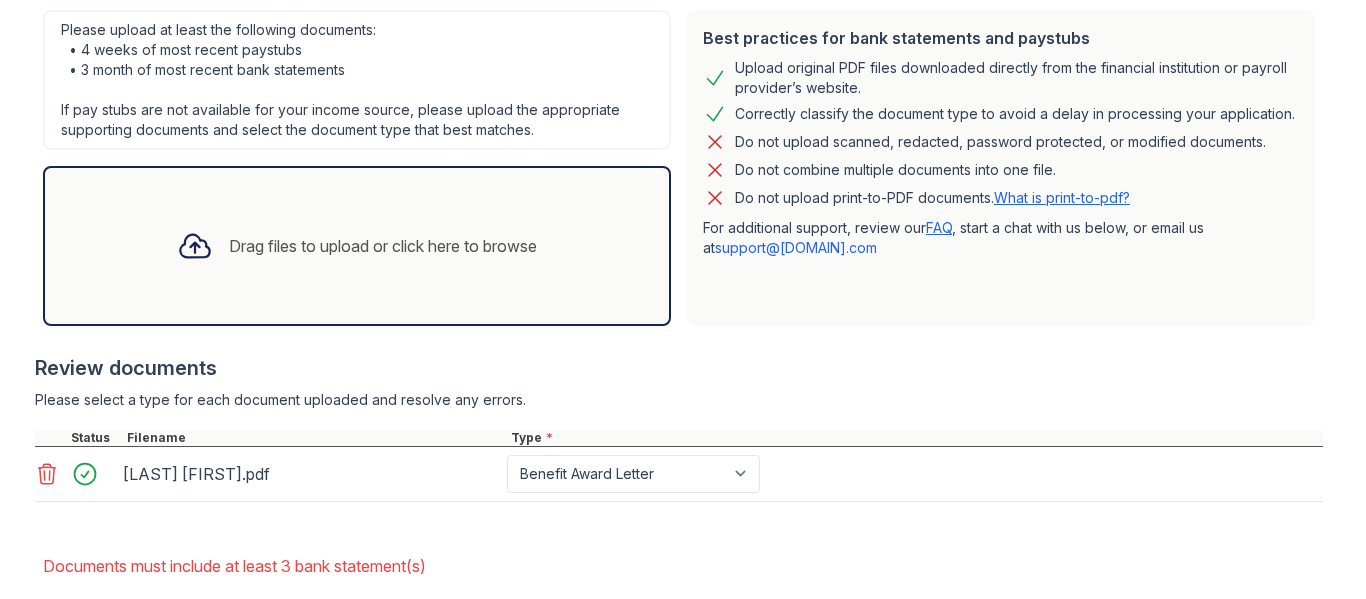 scroll, scrollTop: 500, scrollLeft: 0, axis: vertical 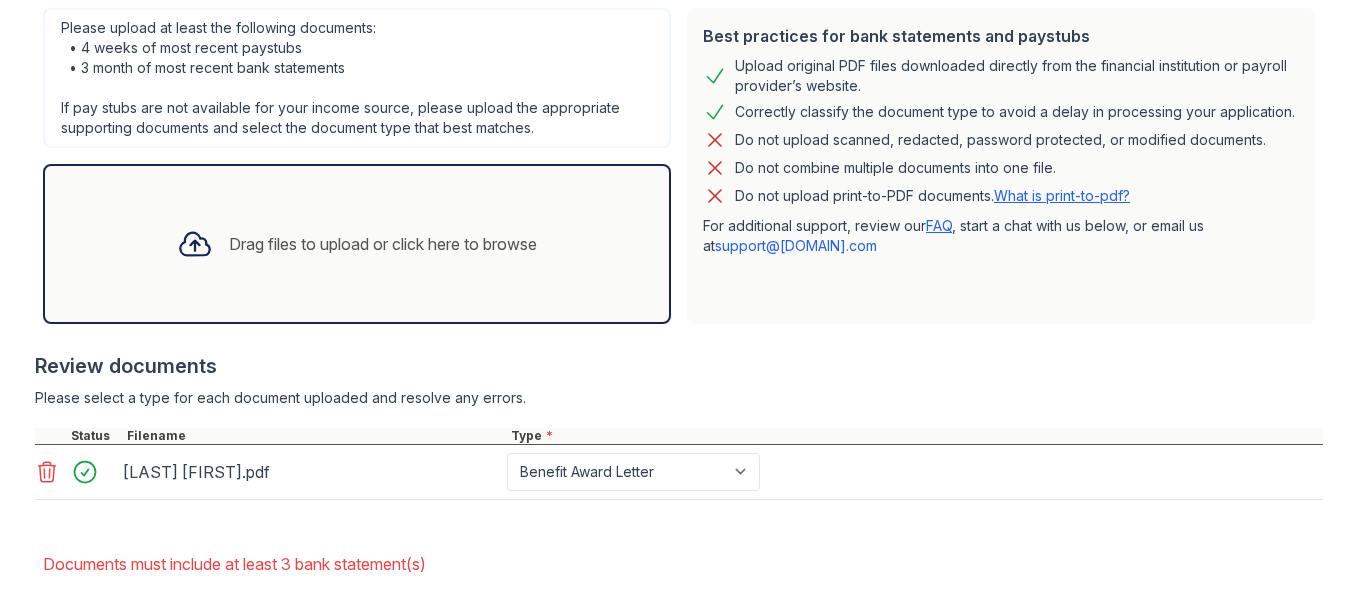 click on "Drag files to upload or click here to browse" at bounding box center (383, 244) 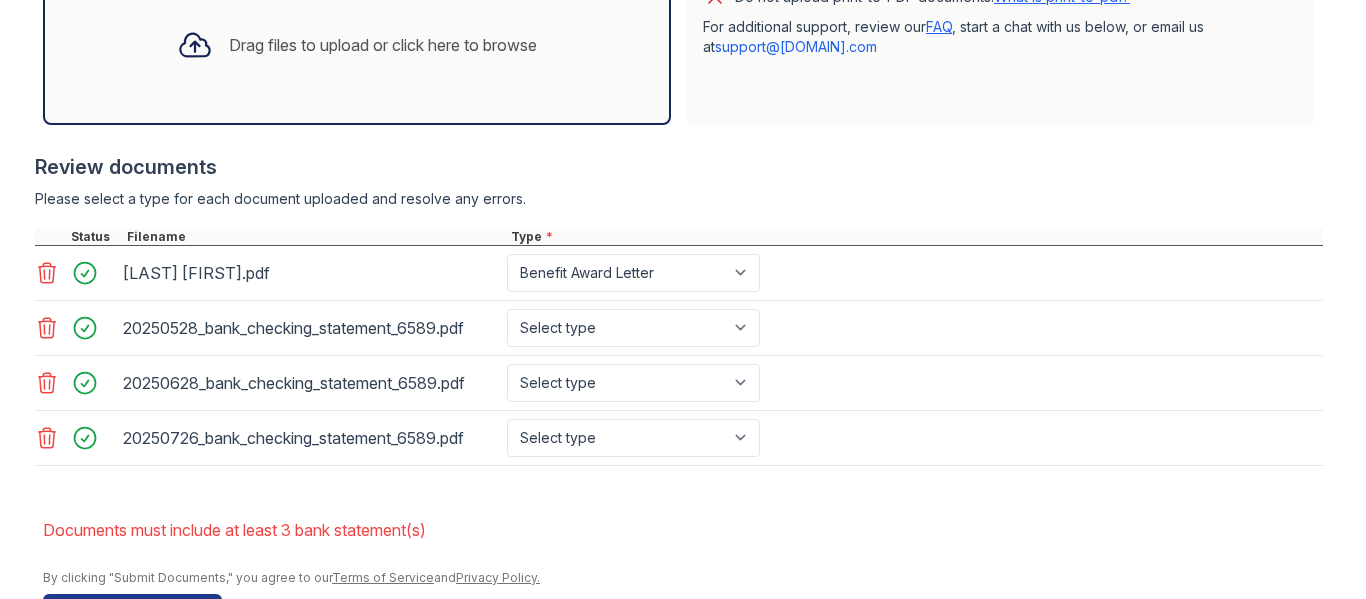 scroll, scrollTop: 766, scrollLeft: 0, axis: vertical 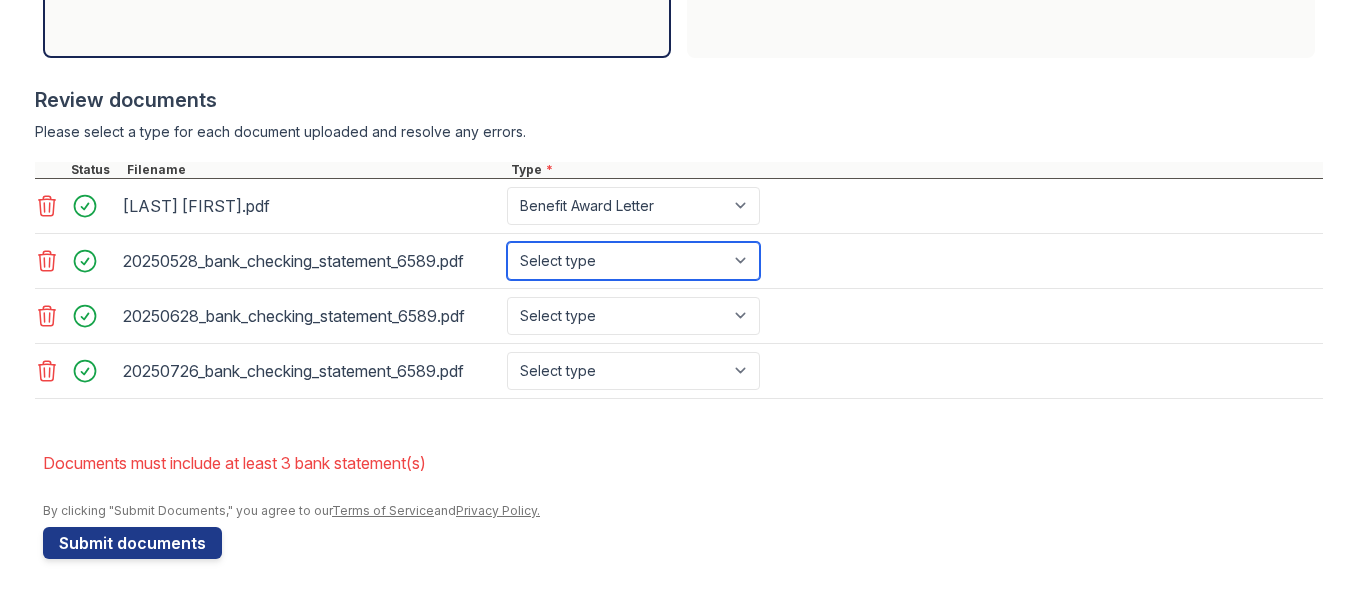 click on "Select type
Paystub
Bank Statement
Offer Letter
Tax Documents
Benefit Award Letter
Investment Account Statement
Other" at bounding box center (633, 261) 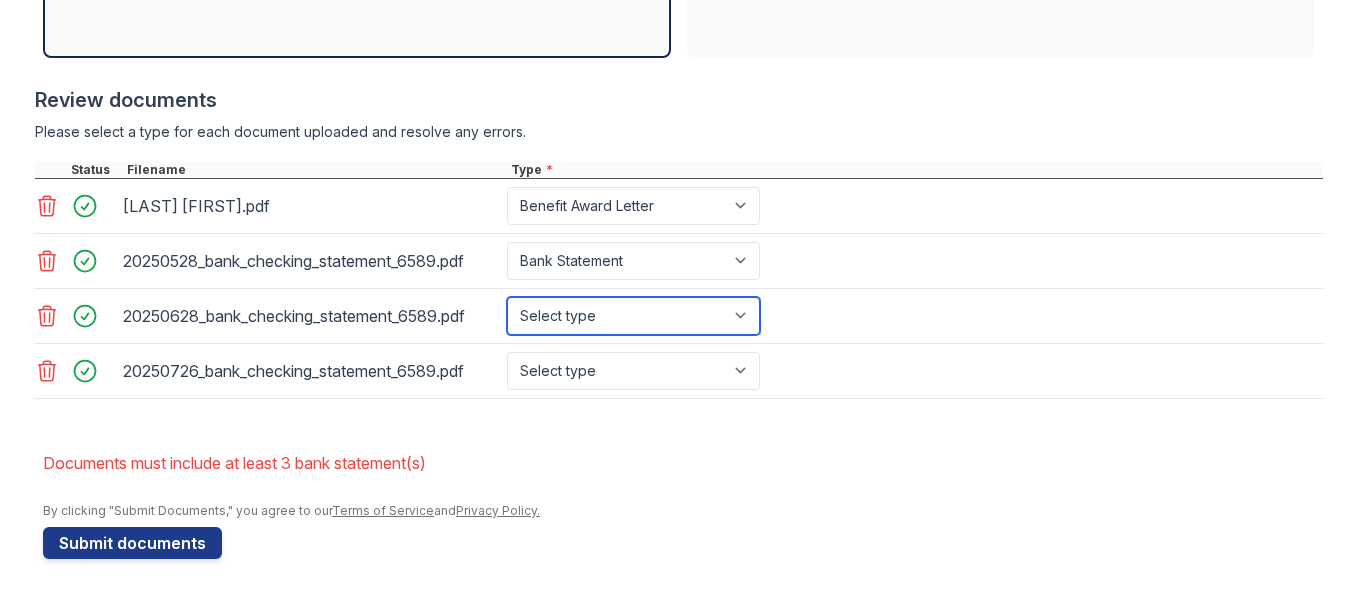 click on "Select type
Paystub
Bank Statement
Offer Letter
Tax Documents
Benefit Award Letter
Investment Account Statement
Other" at bounding box center (633, 316) 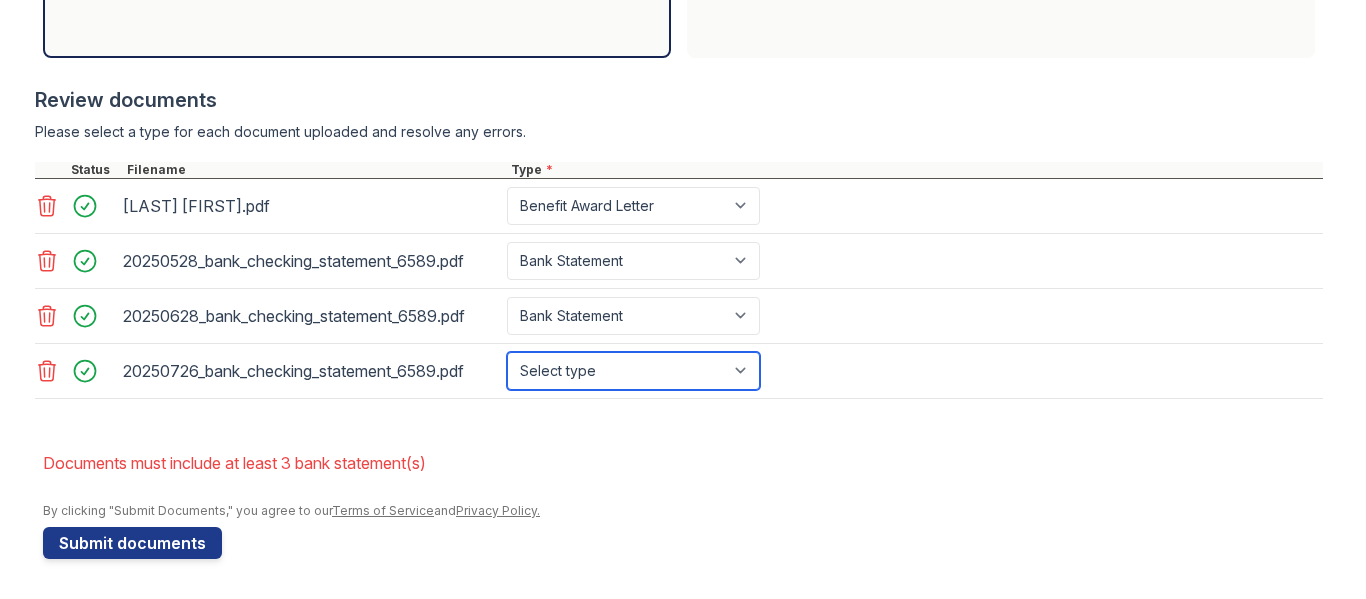click on "Select type
Paystub
Bank Statement
Offer Letter
Tax Documents
Benefit Award Letter
Investment Account Statement
Other" at bounding box center [633, 371] 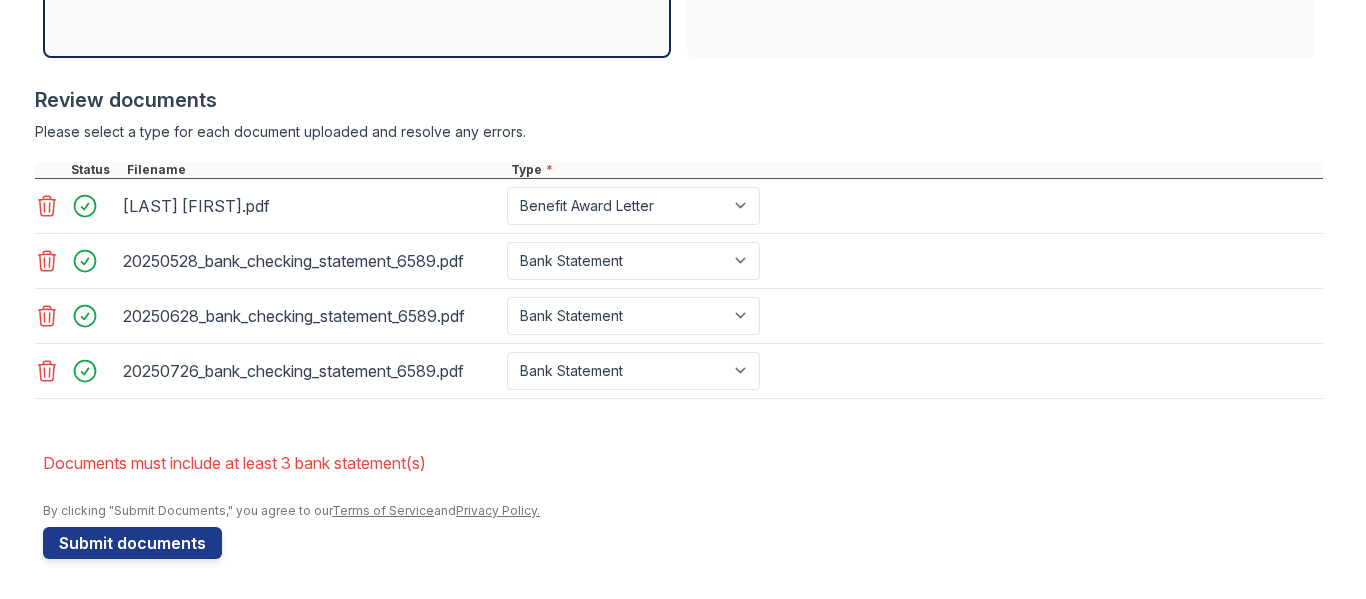 click on "Application information
Property
*
[BUSINESS_NAME]
Unit number
*
3103
Target move in date
[DATE]
First name
*
Colin
Last name
*
McGuinness
Email
*
[EMAIL]
Phone
*
+1[PHONE]
Upload documents
Best practices for bank statements and paystubs
Upload original PDF files downloaded directly from the financial institution or payroll provider’s website.
Correctly classify the document type to avoid a delay in processing your application.
Do not upload scanned, redacted, password protected, or modified documents.
Do not combine multiple documents into one file.
Do not upload print-to-PDF documents.
What is print-to-pdf?
For additional support, review our
FAQ ,
start a chat with us below, or email us at" at bounding box center [683, 8] 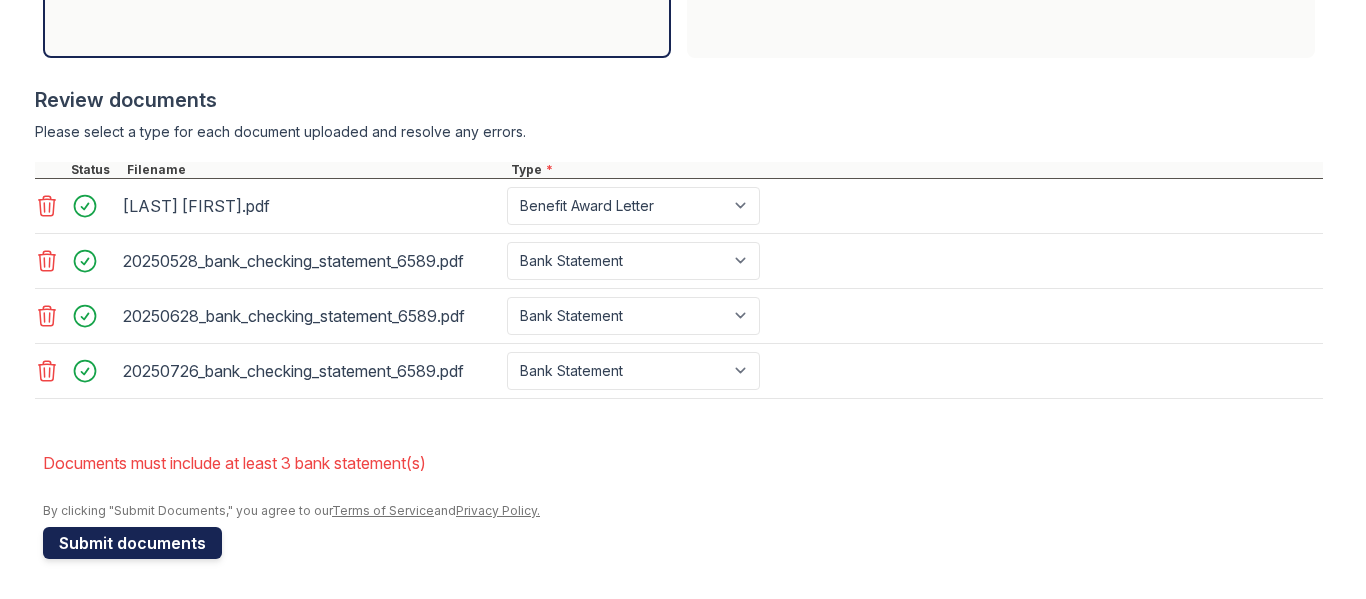 click on "Submit documents" at bounding box center [132, 543] 